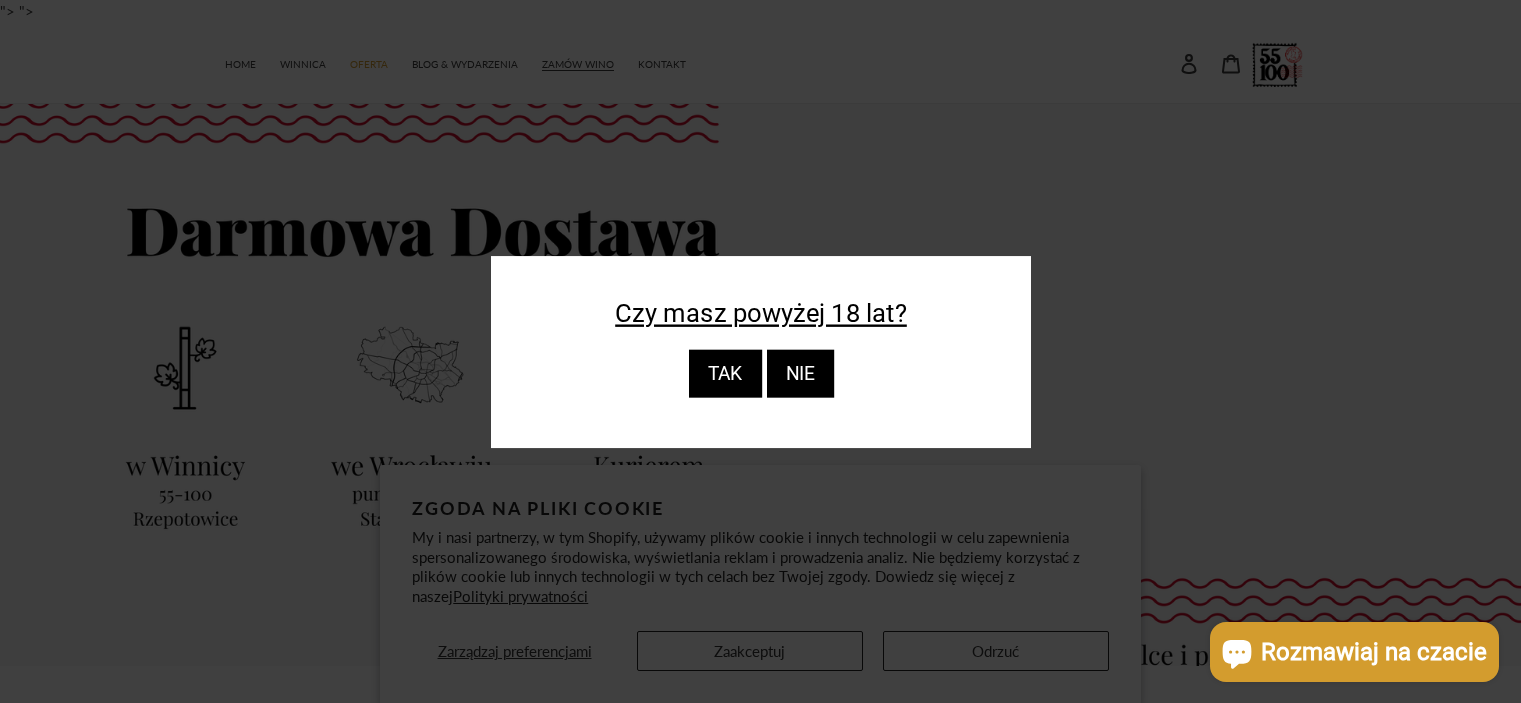 scroll, scrollTop: 0, scrollLeft: 0, axis: both 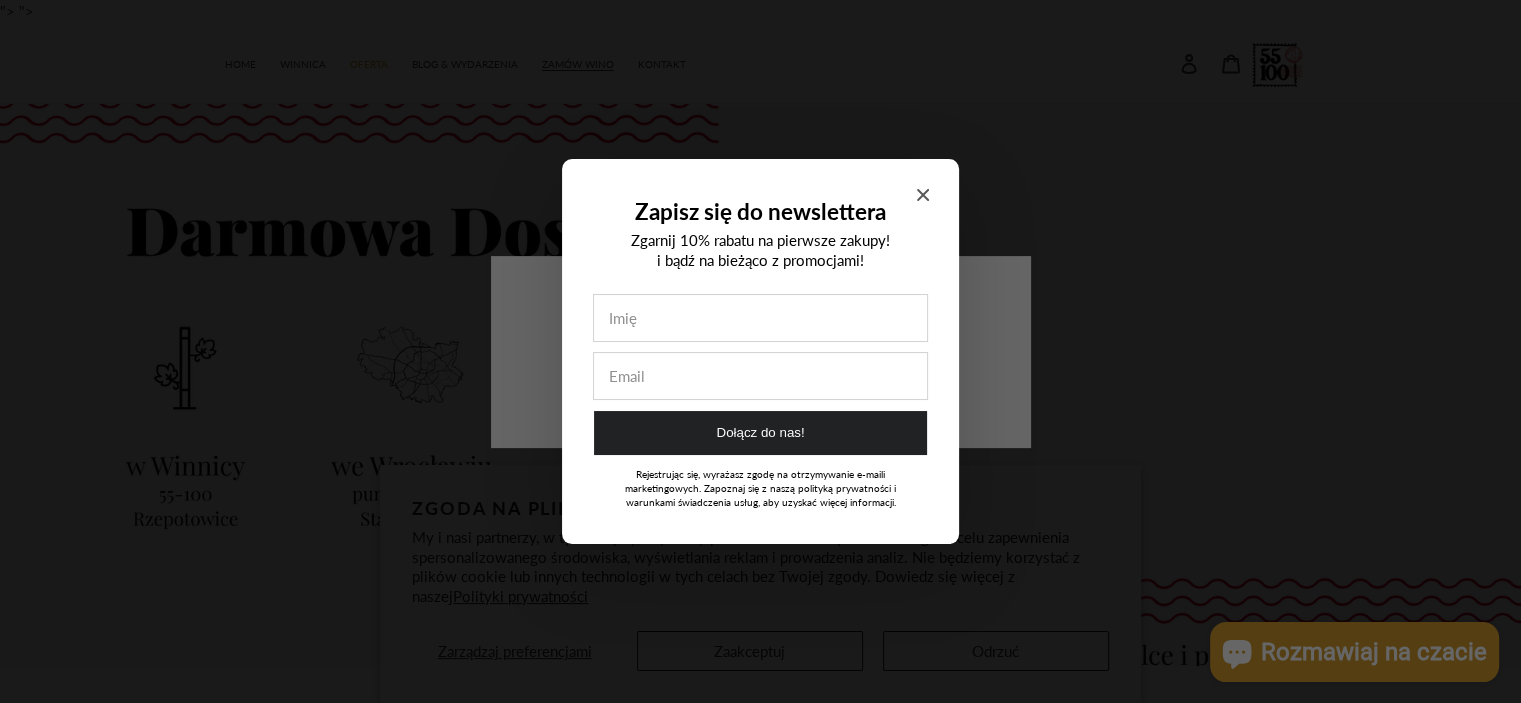 click at bounding box center [760, 318] 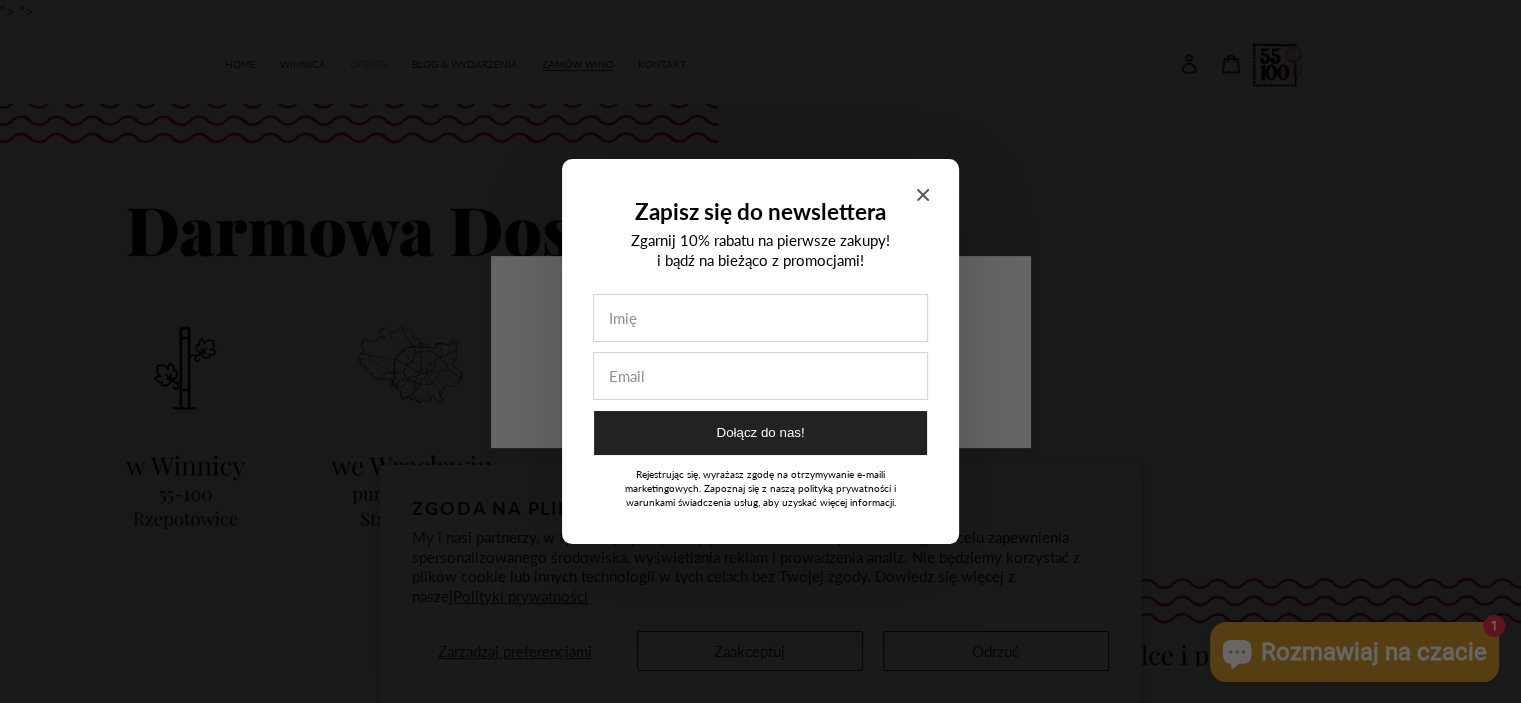 type on "n" 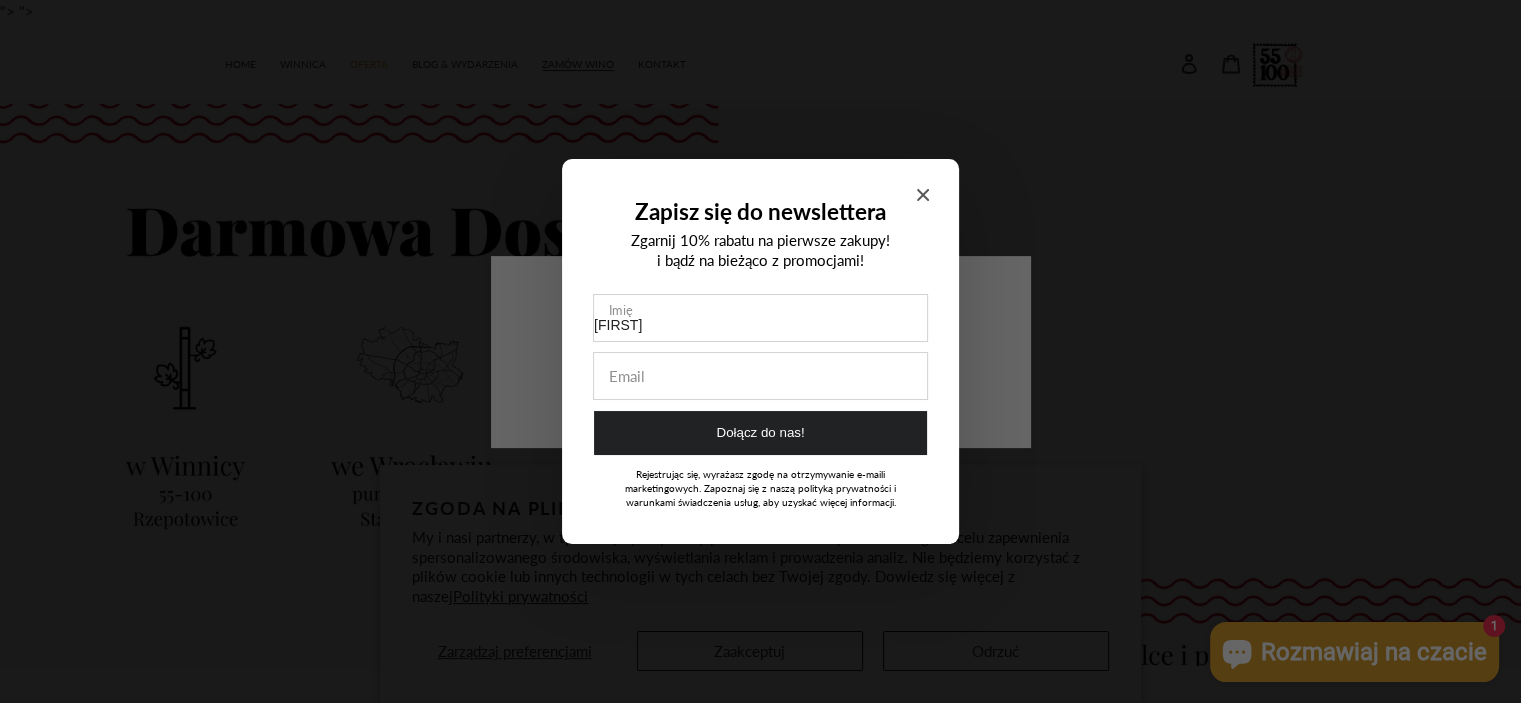 type on "Natalia" 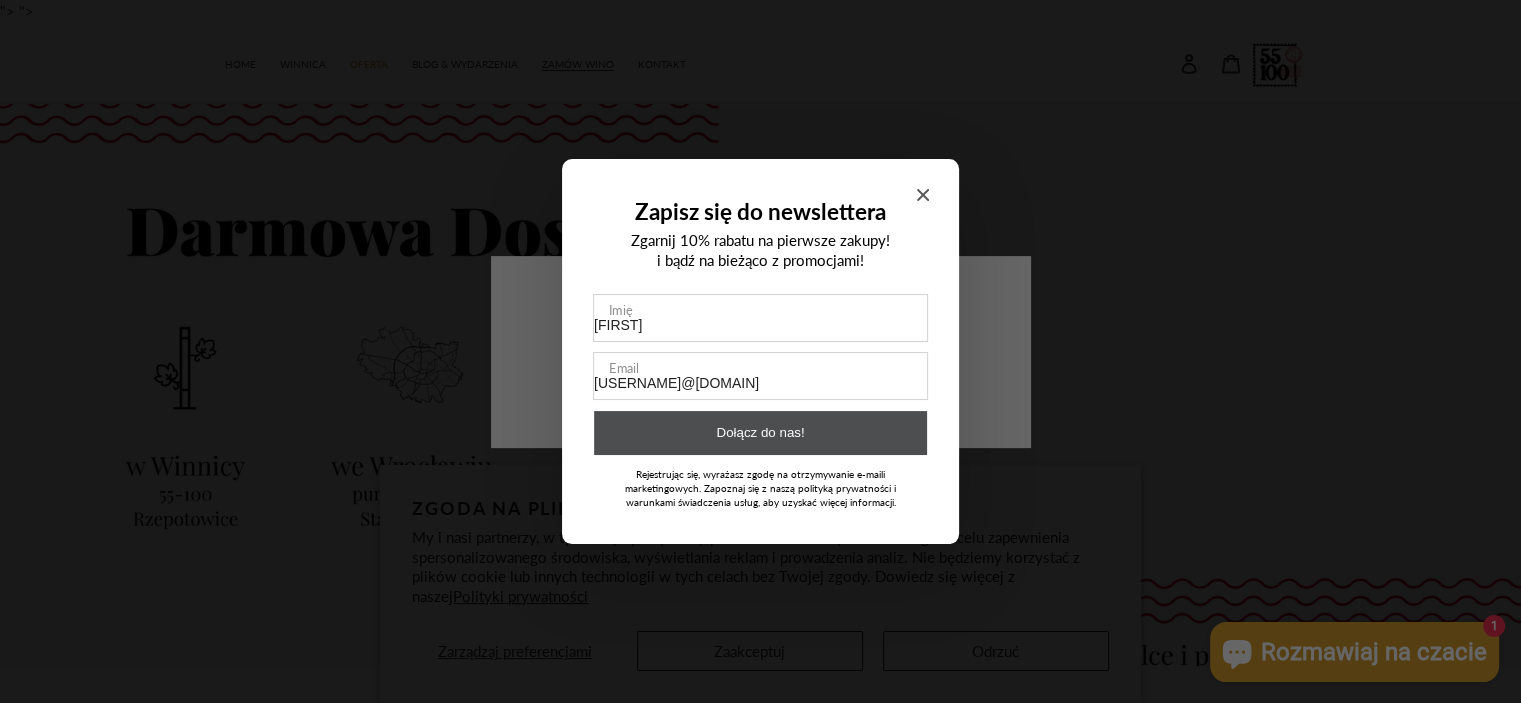 type on "n.nowak1405@gmail.com" 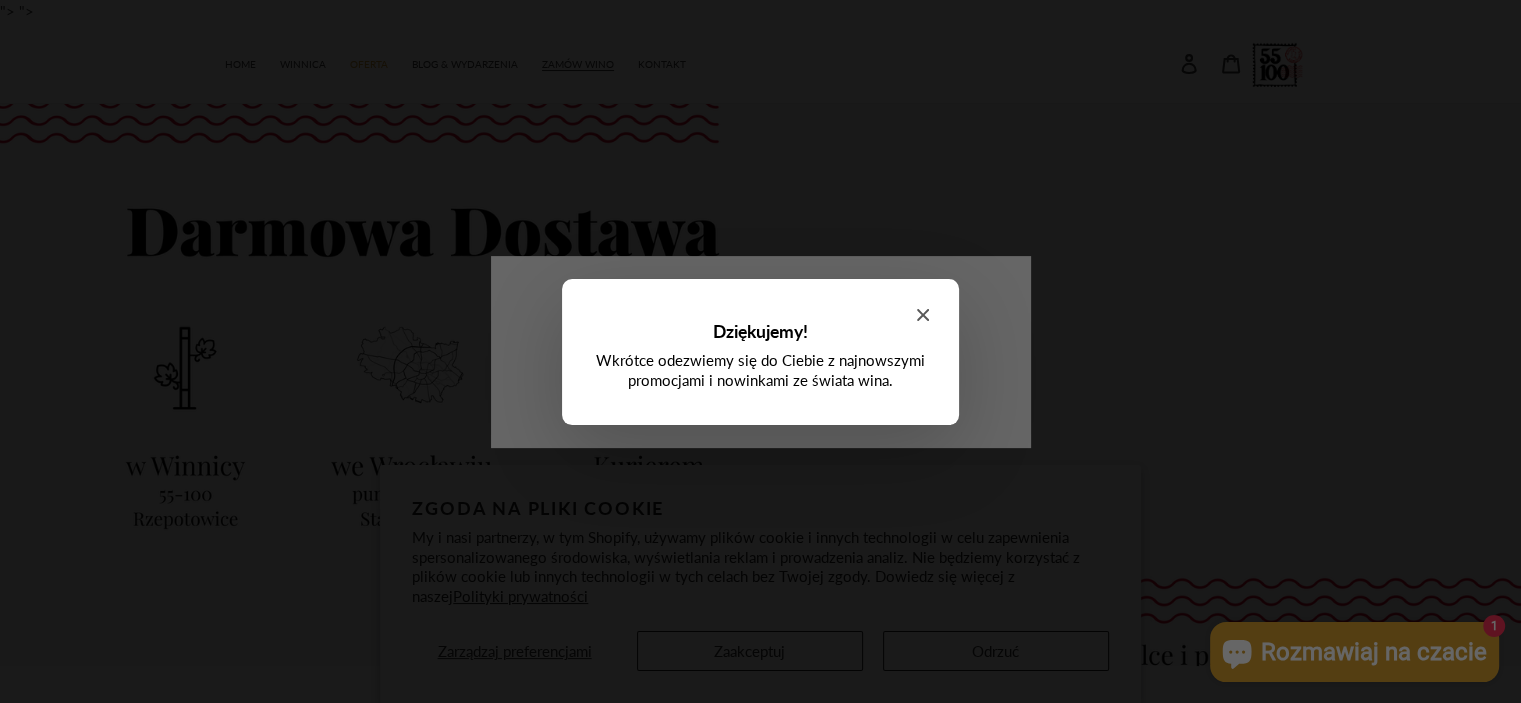 click 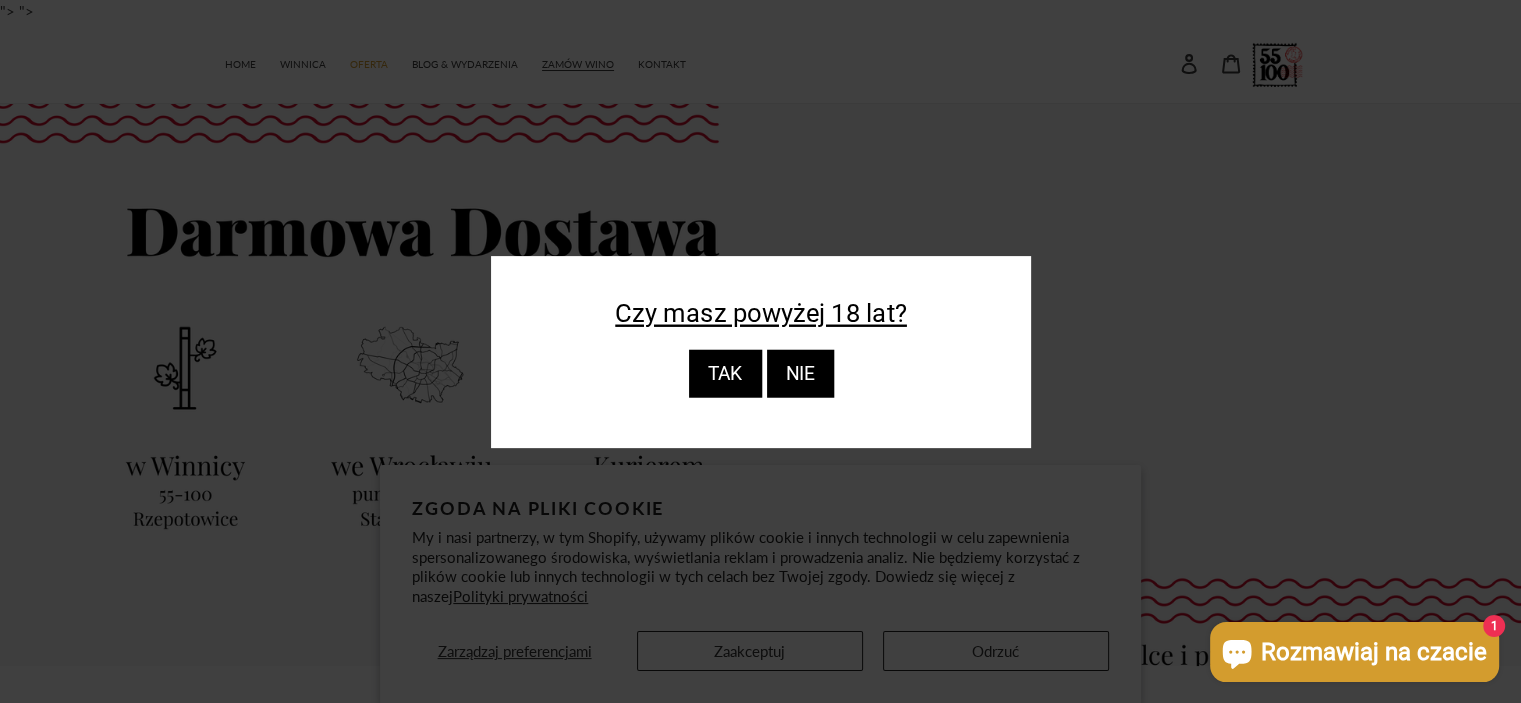 click on "TAK
NIE" at bounding box center [761, 374] 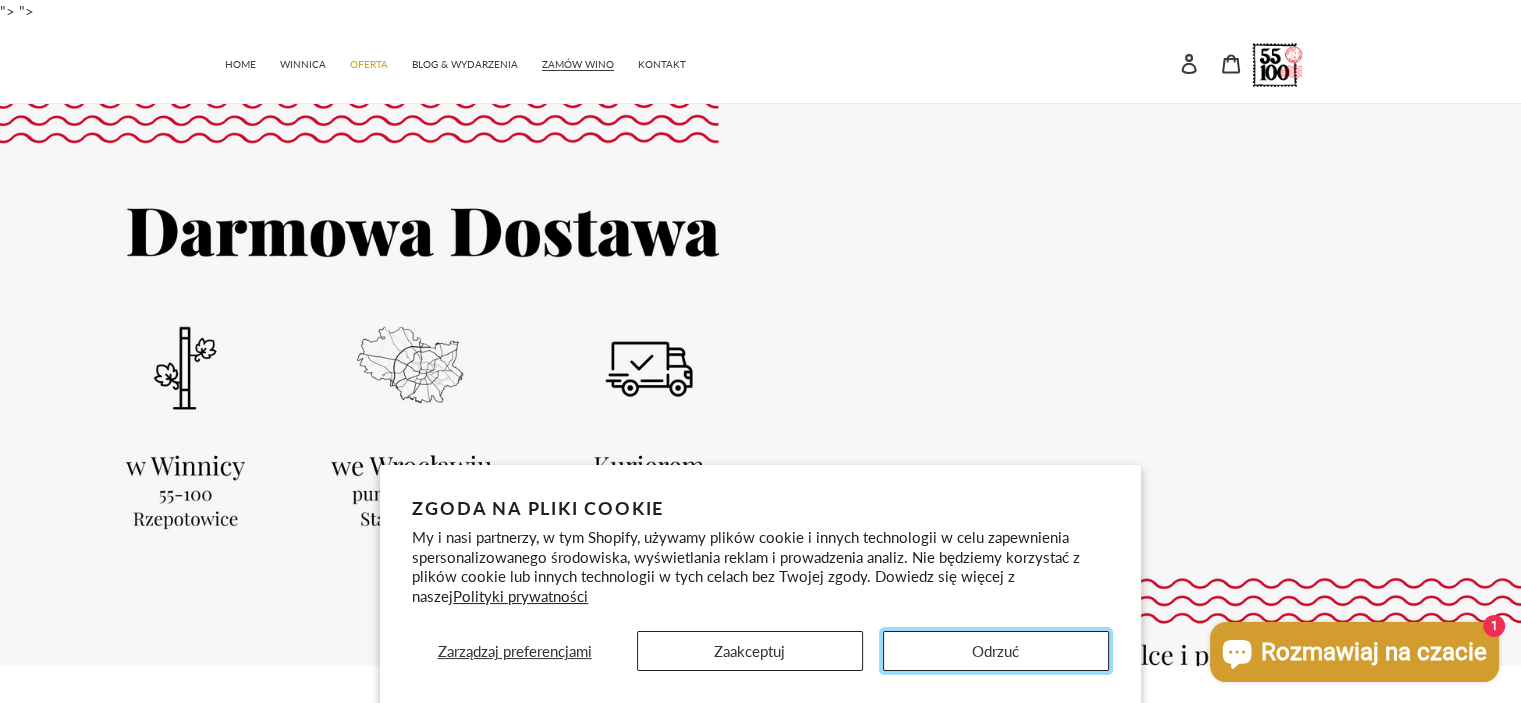 click on "Odrzuć" at bounding box center [996, 651] 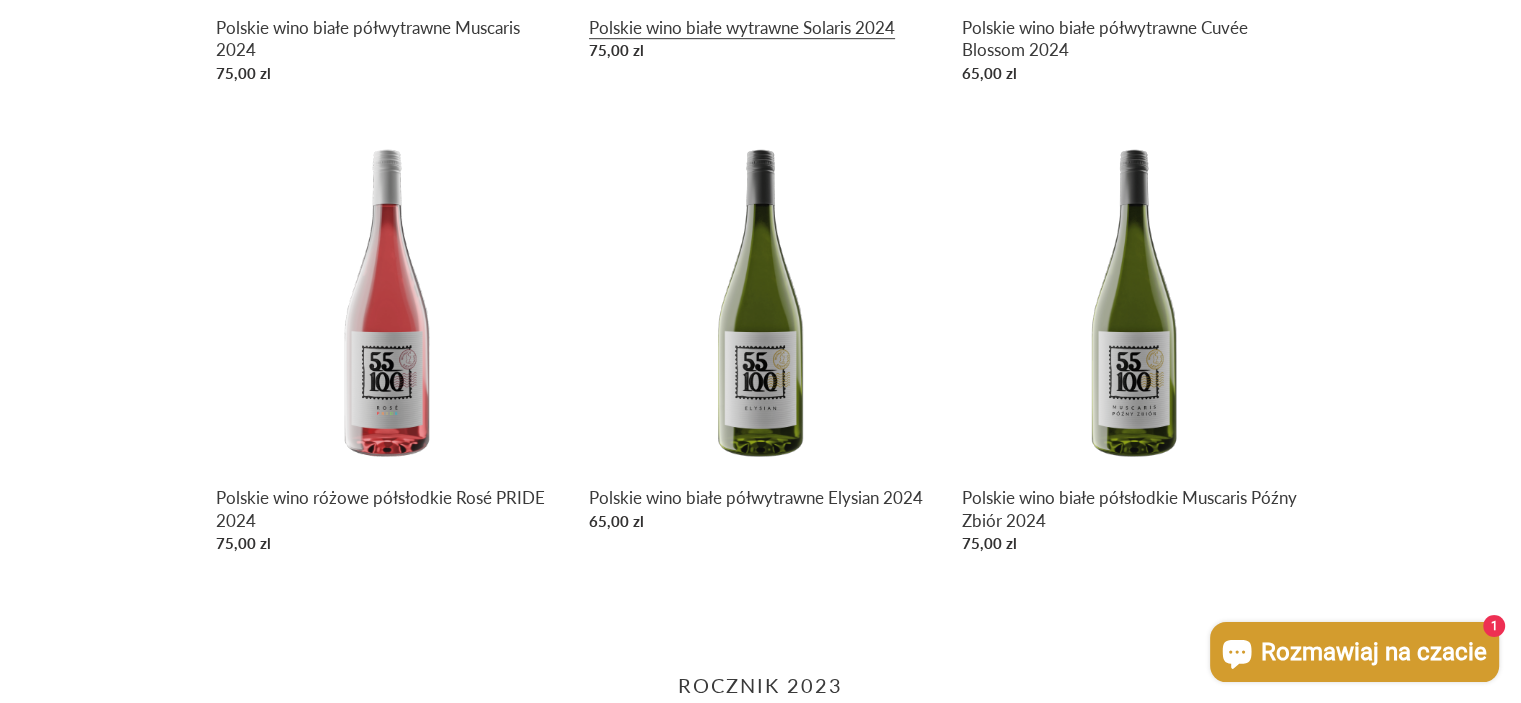 scroll, scrollTop: 1300, scrollLeft: 0, axis: vertical 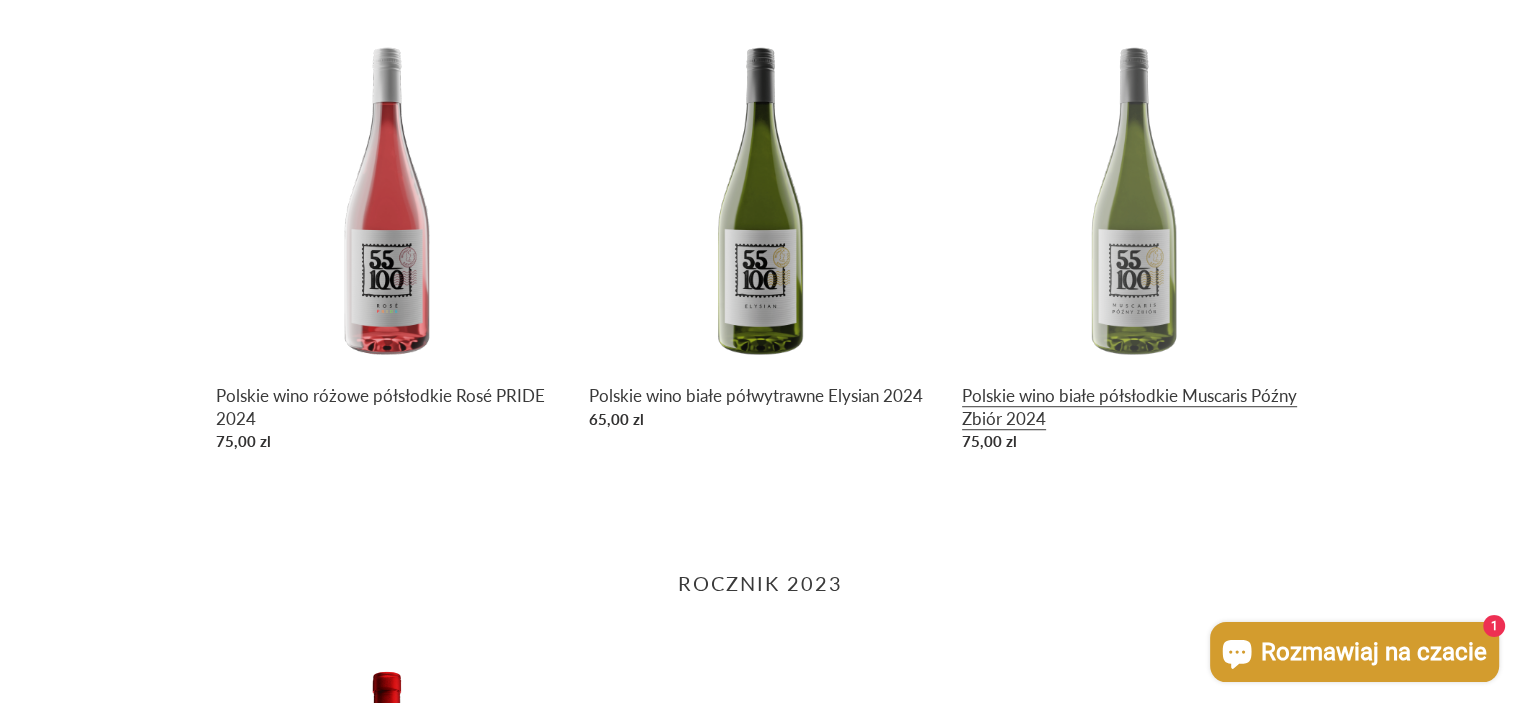 click on "Polskie wino białe półsłodkie Muscaris Późny Zbiór 2024" at bounding box center (1133, 242) 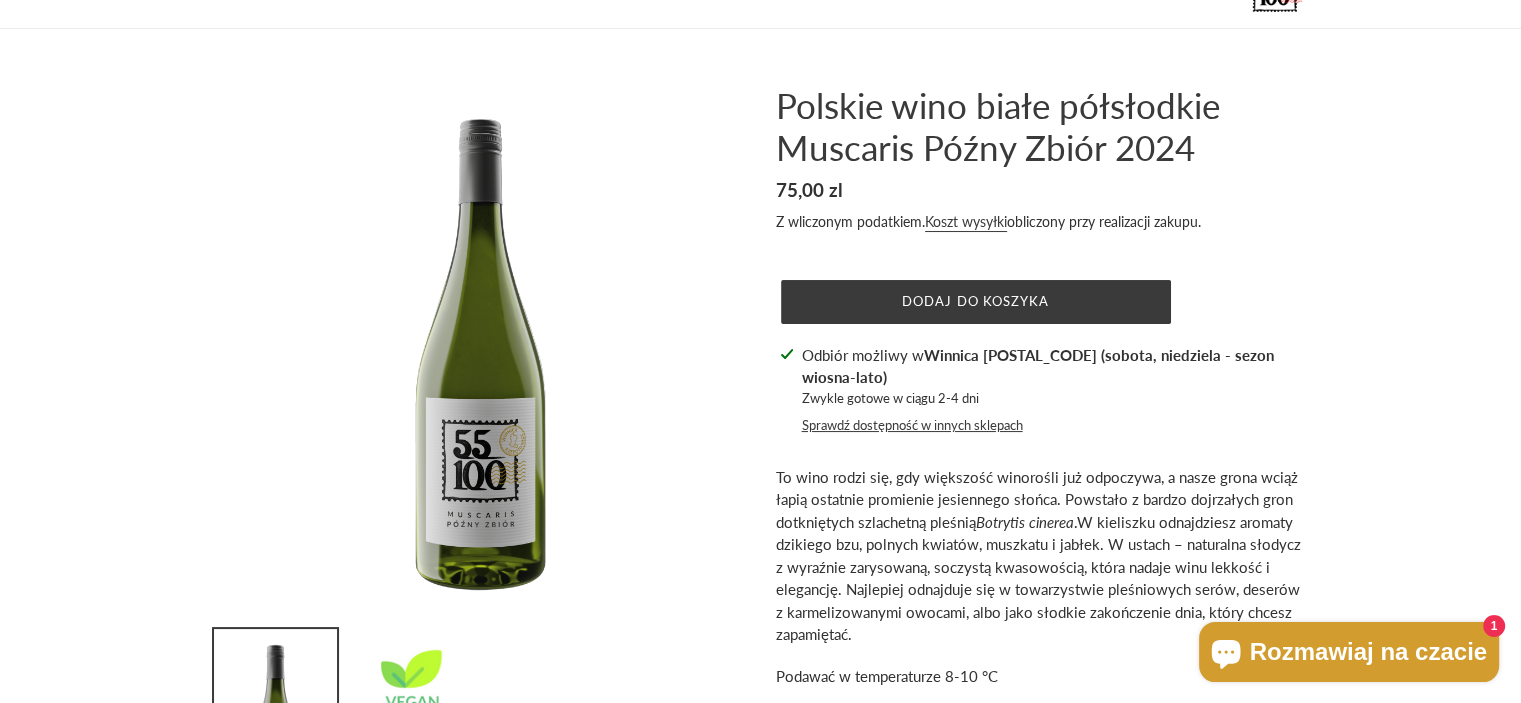 scroll, scrollTop: 42, scrollLeft: 0, axis: vertical 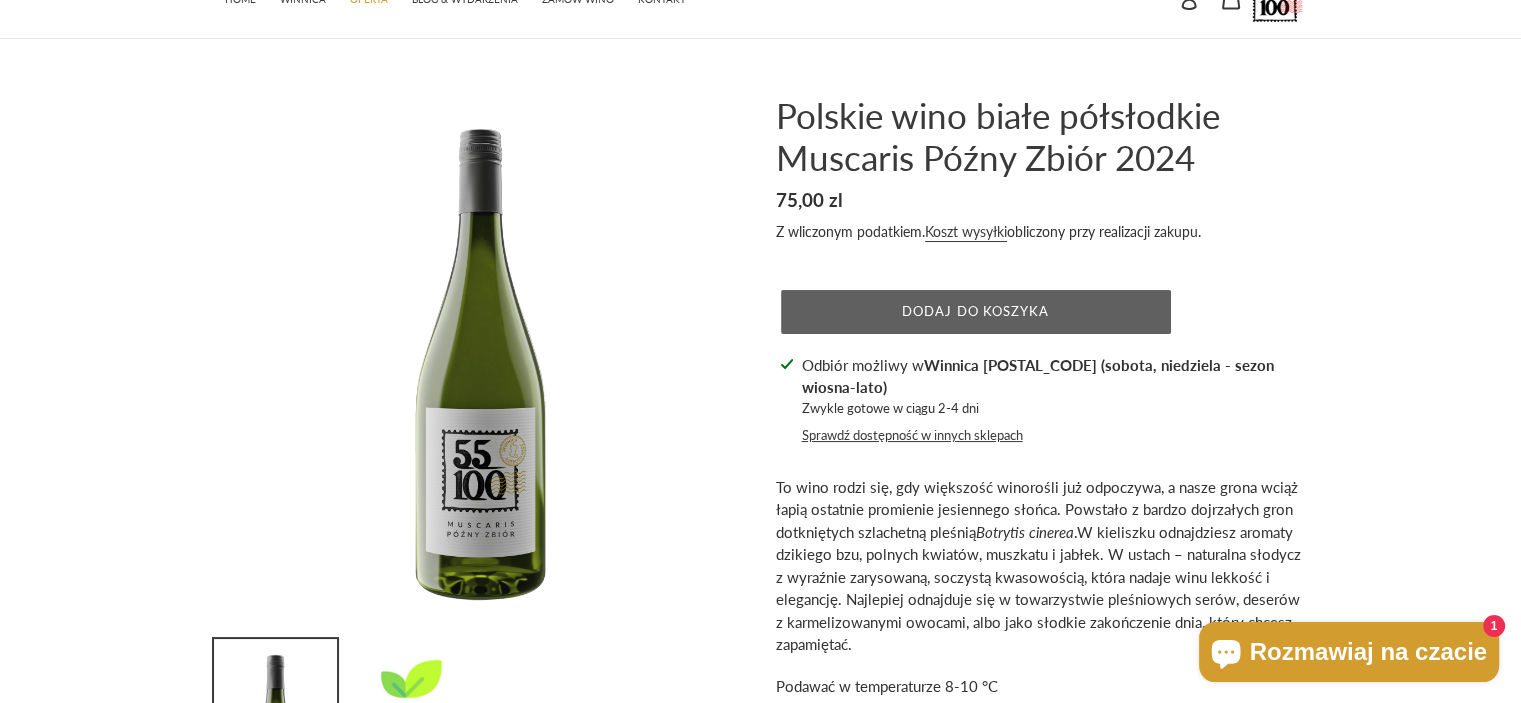 click on "Dodaj do koszyka" at bounding box center [975, 311] 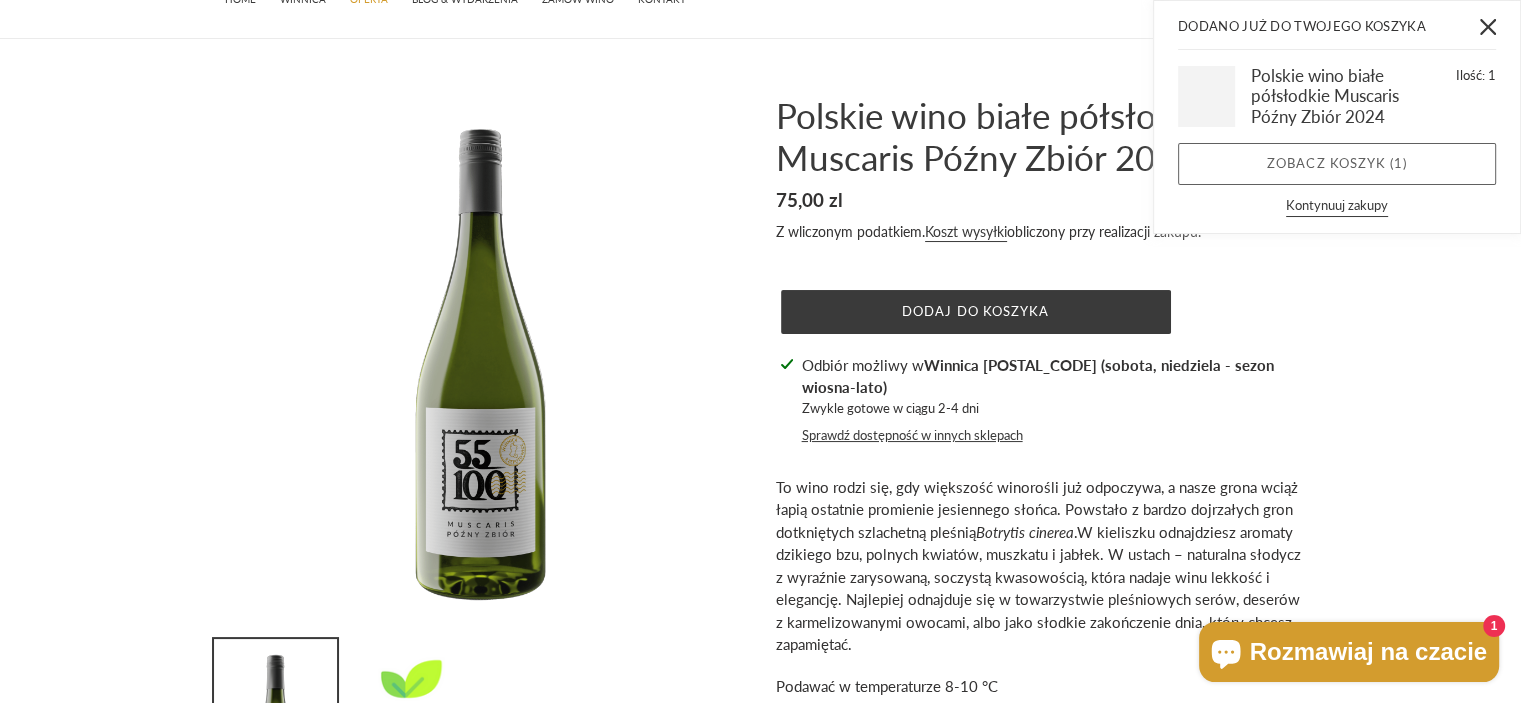 click on "1" at bounding box center (1398, 163) 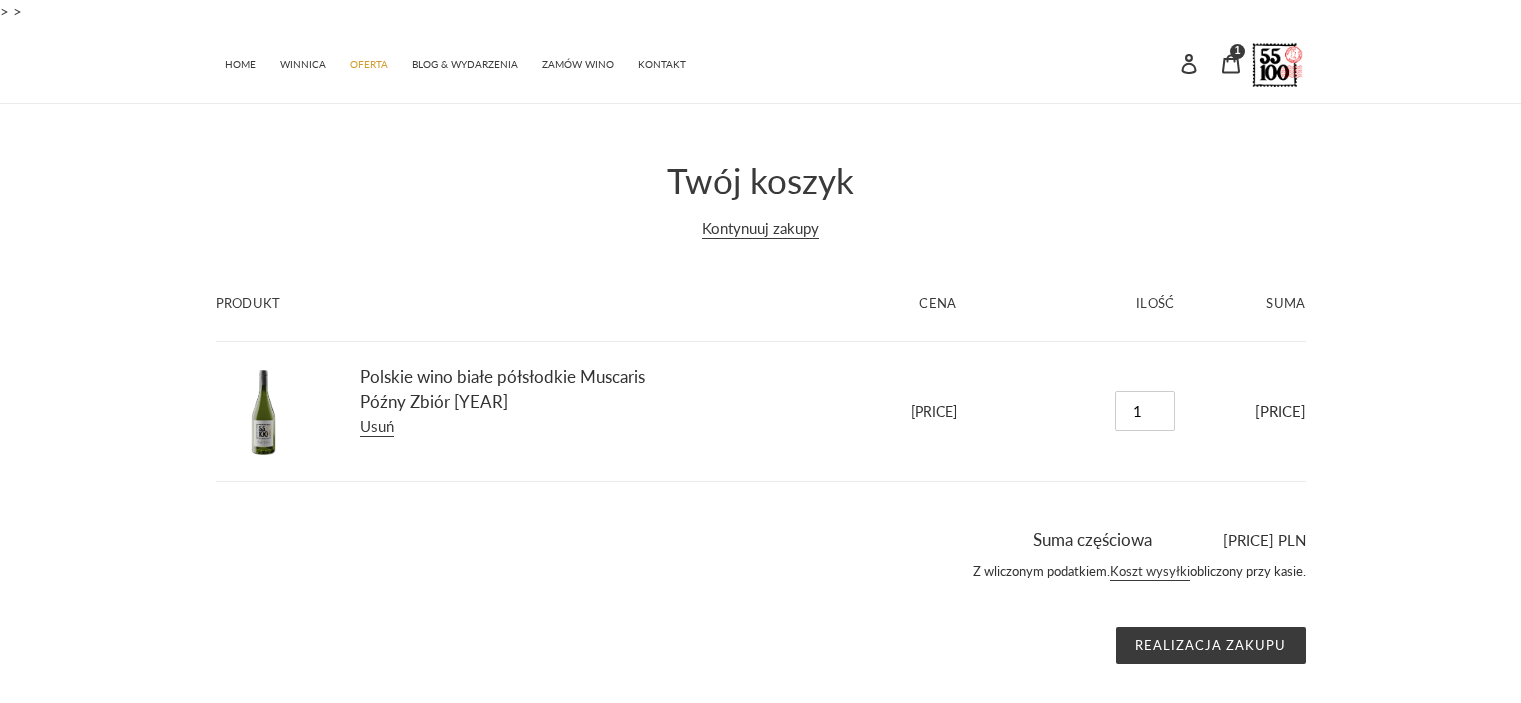scroll, scrollTop: 0, scrollLeft: 0, axis: both 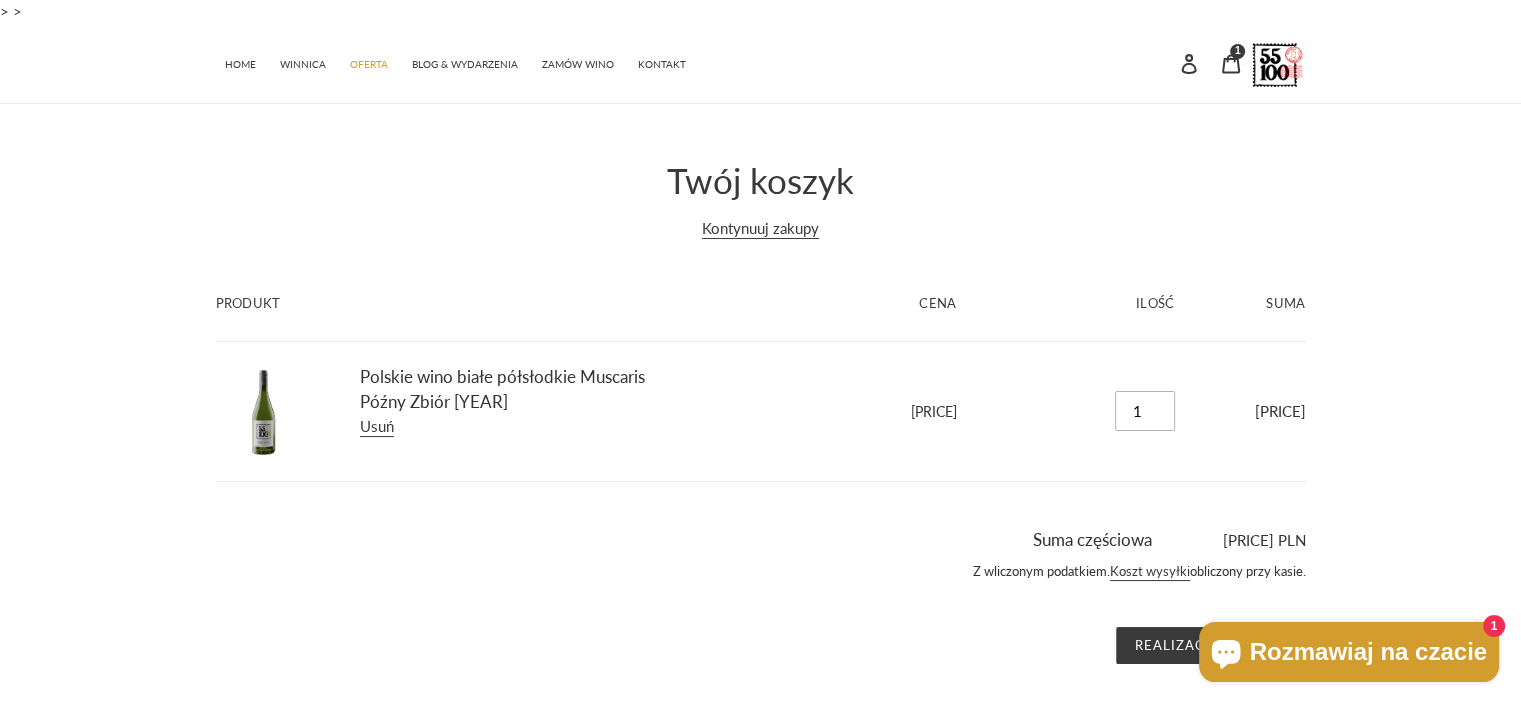 click on "1" at bounding box center (1145, 411) 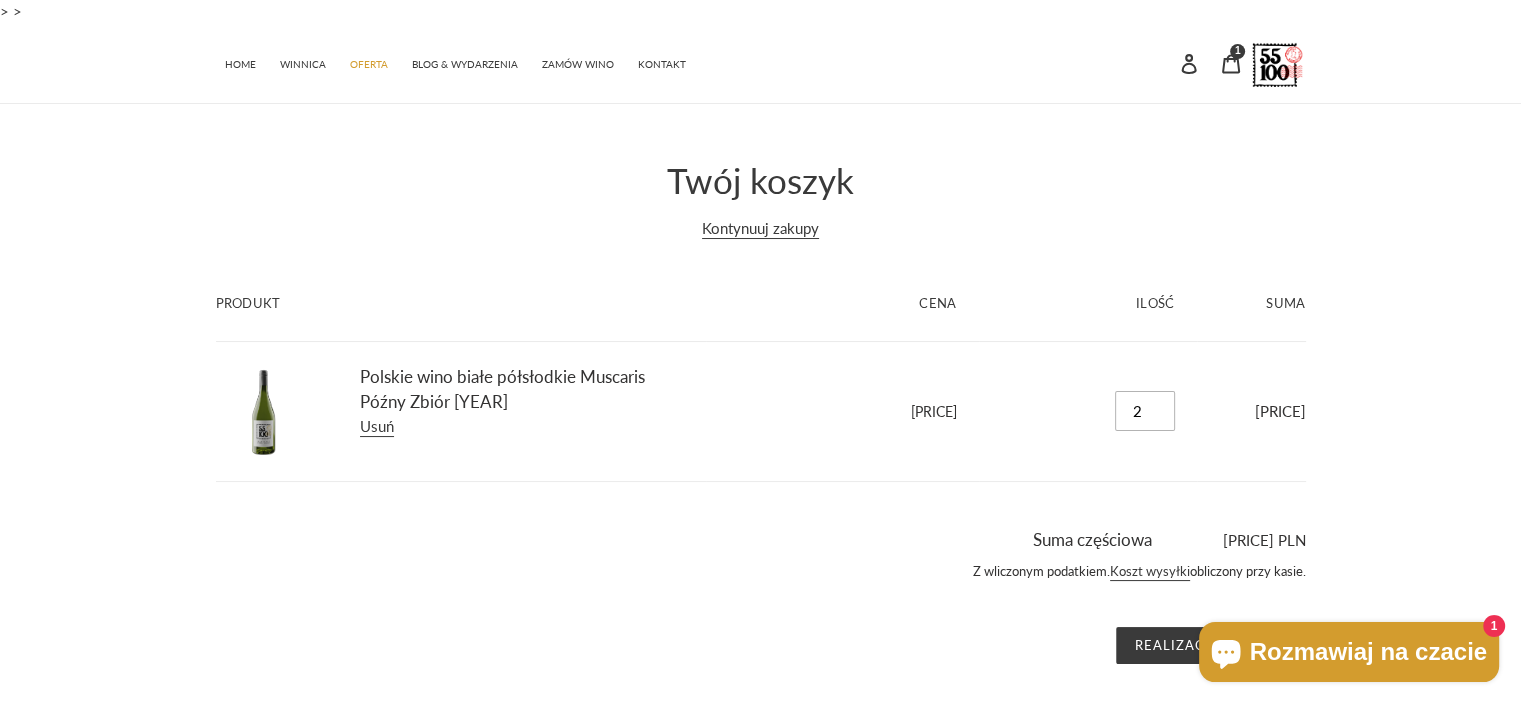 type on "2" 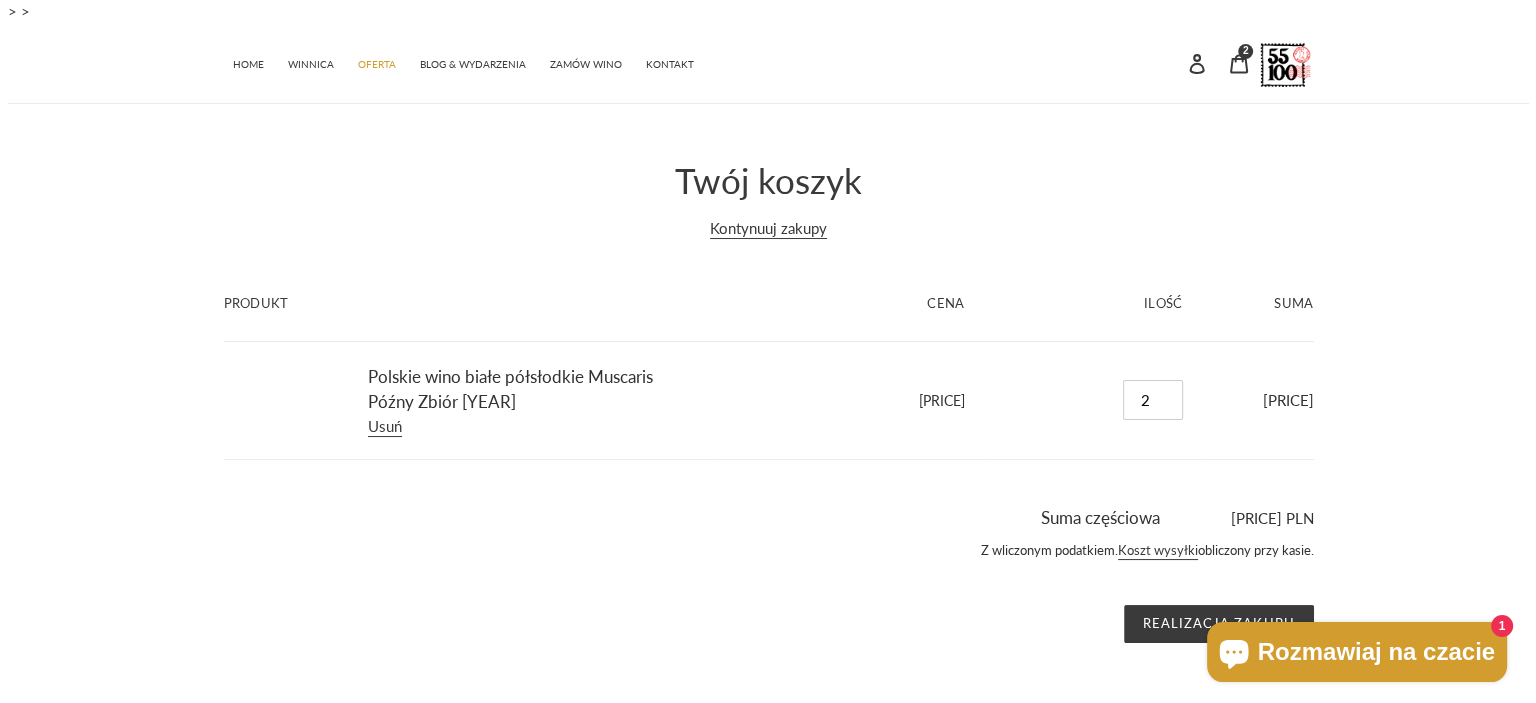 scroll, scrollTop: 0, scrollLeft: 0, axis: both 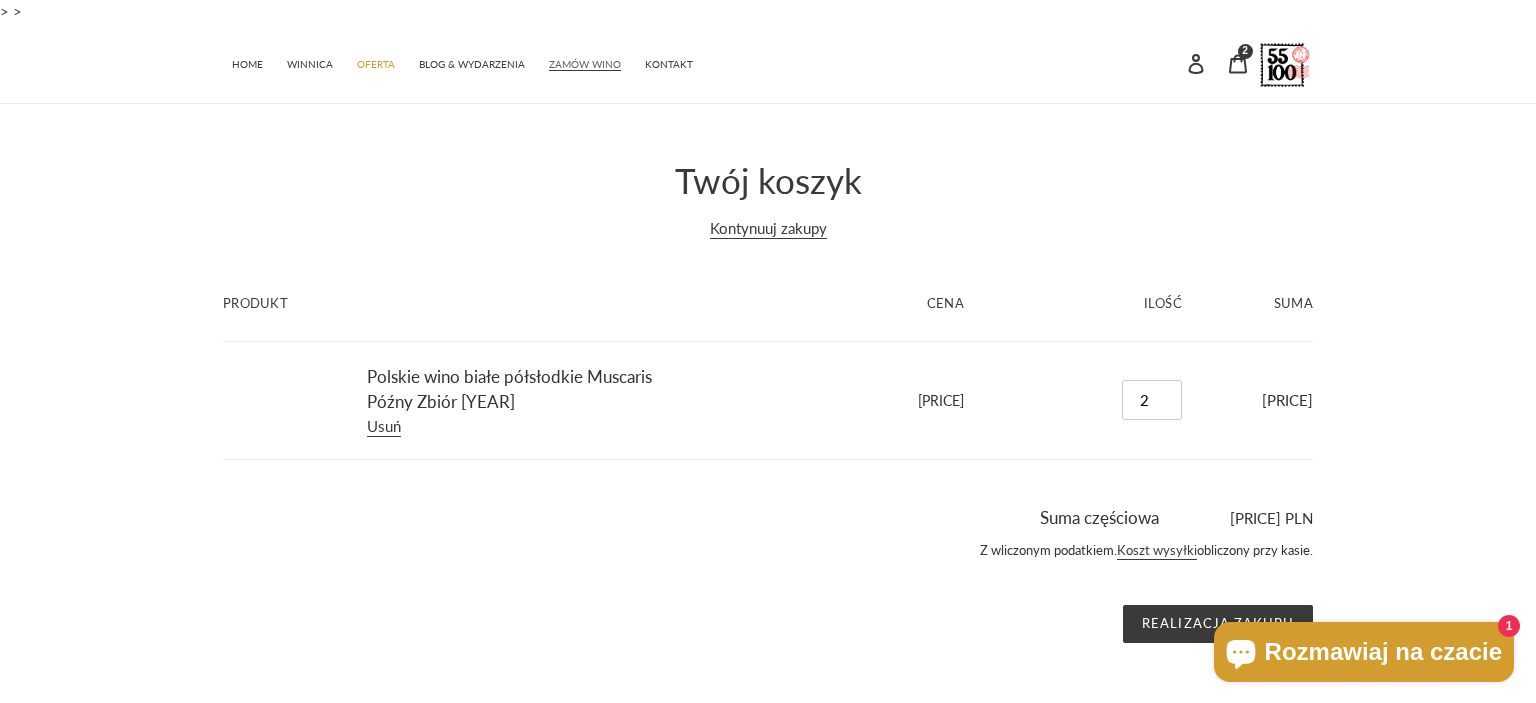 click on "ZAMÓW WINO" at bounding box center (585, 62) 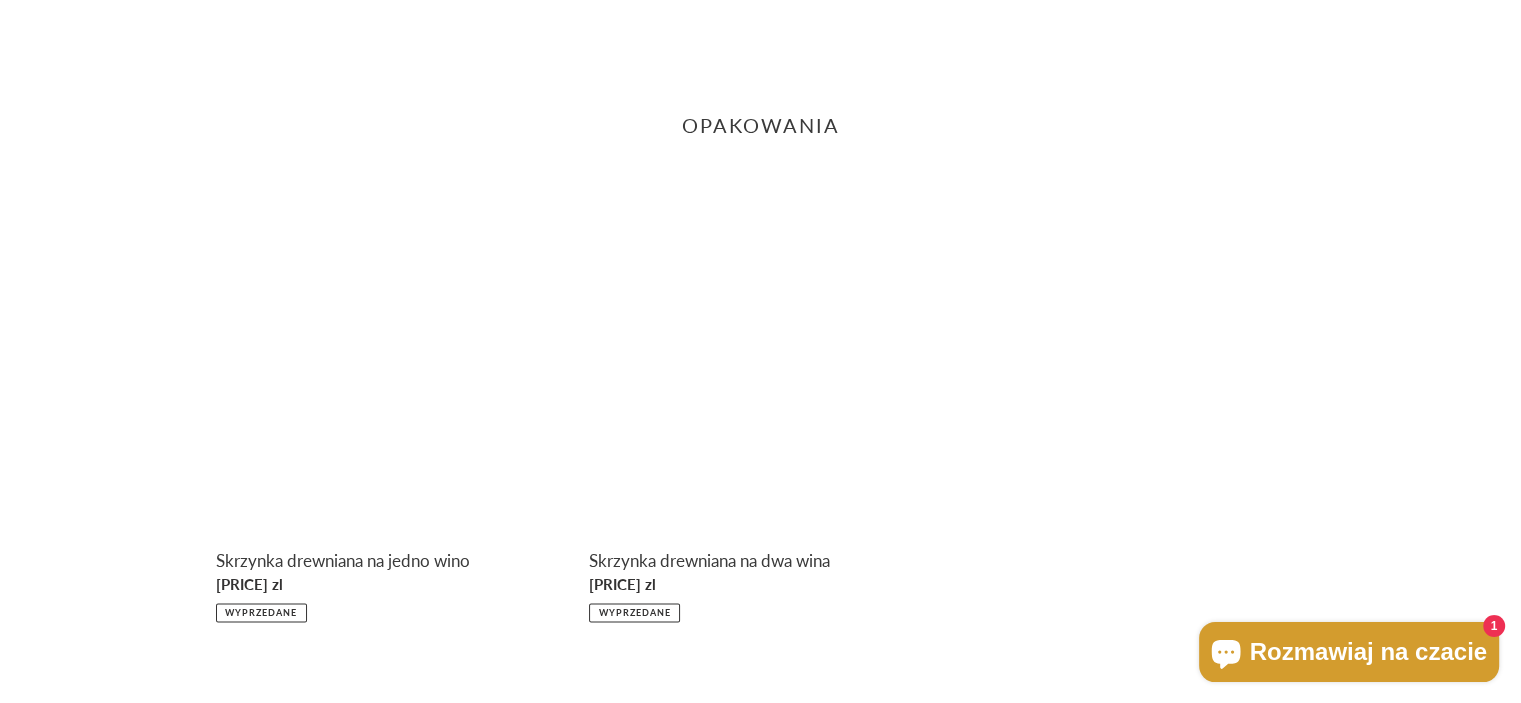 scroll, scrollTop: 2360, scrollLeft: 0, axis: vertical 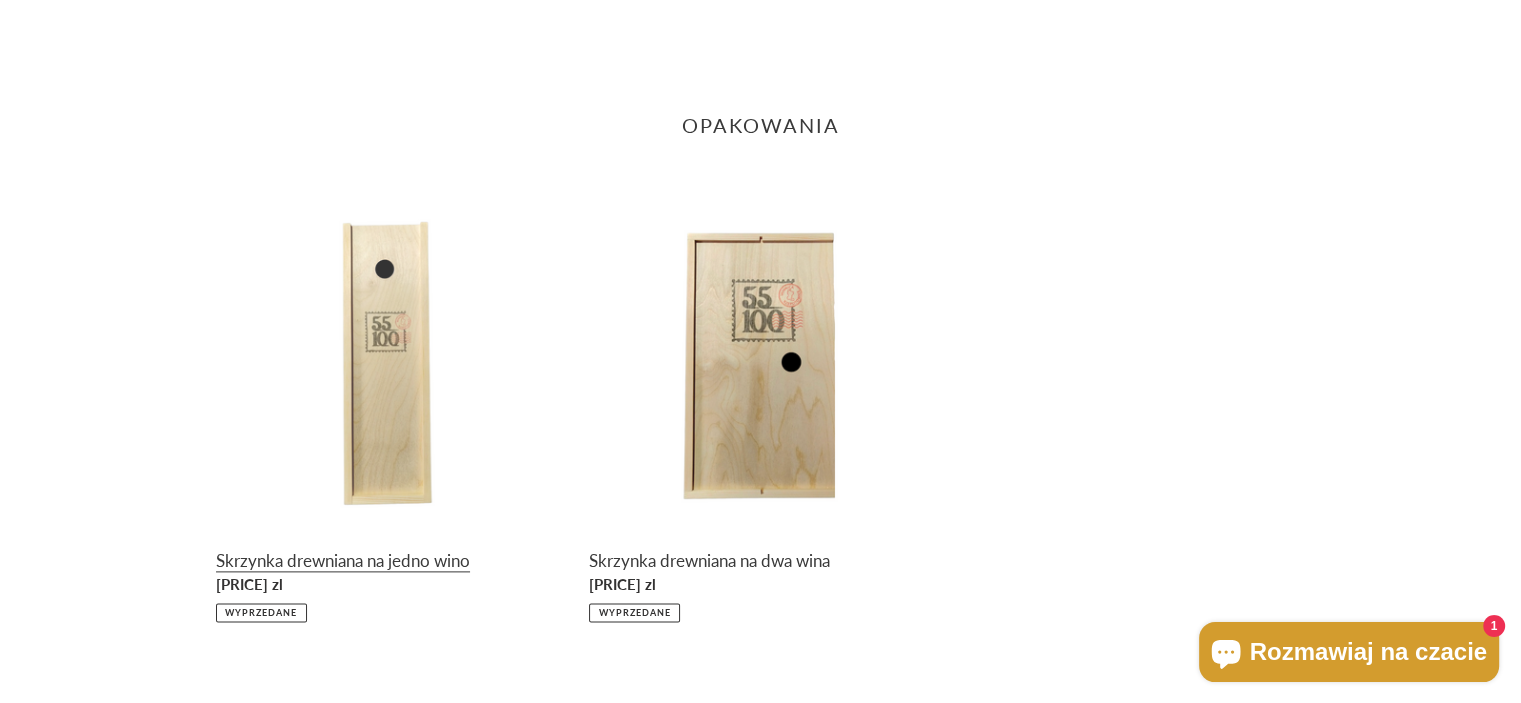 click on "Skrzynka drewniana na jedno wino" at bounding box center [387, 407] 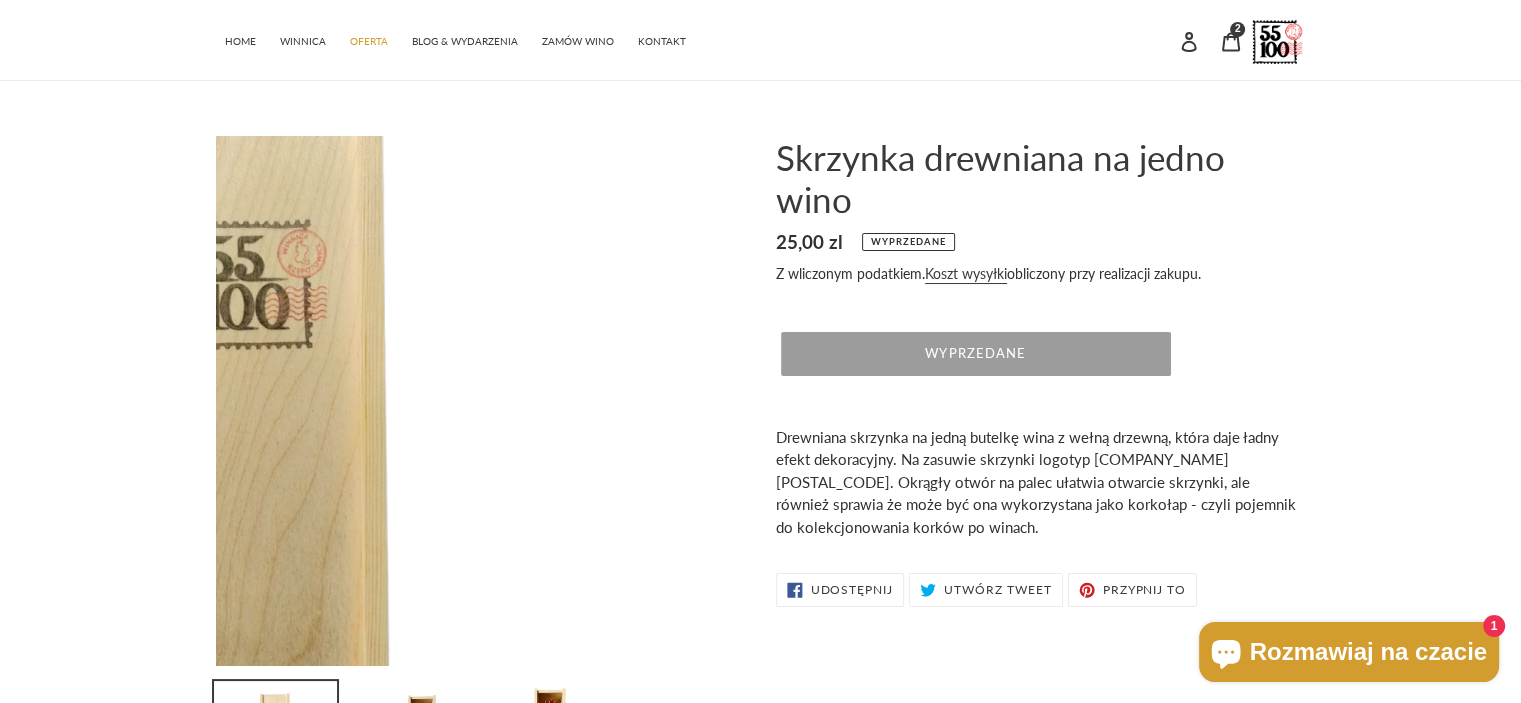 scroll, scrollTop: 168, scrollLeft: 0, axis: vertical 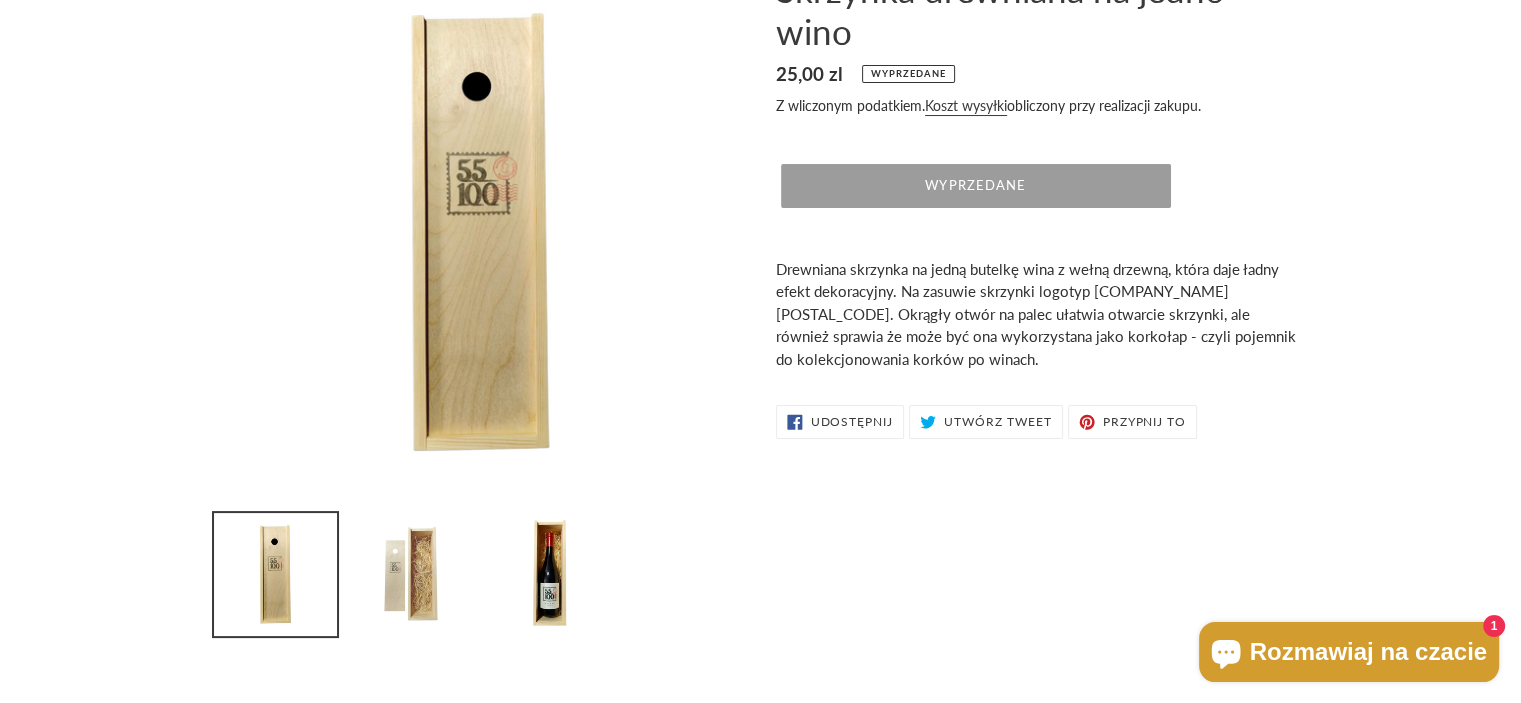 click at bounding box center [412, 574] 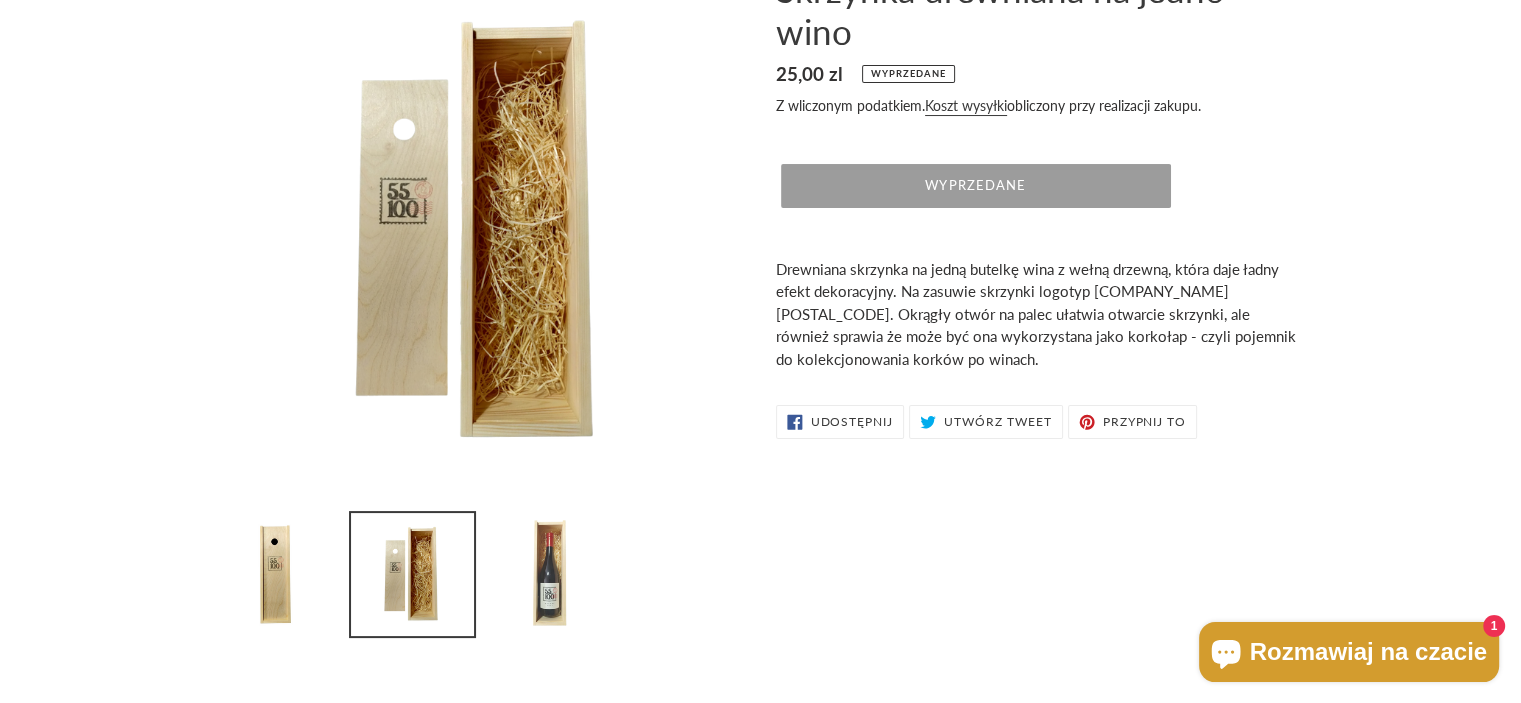 click at bounding box center [549, 574] 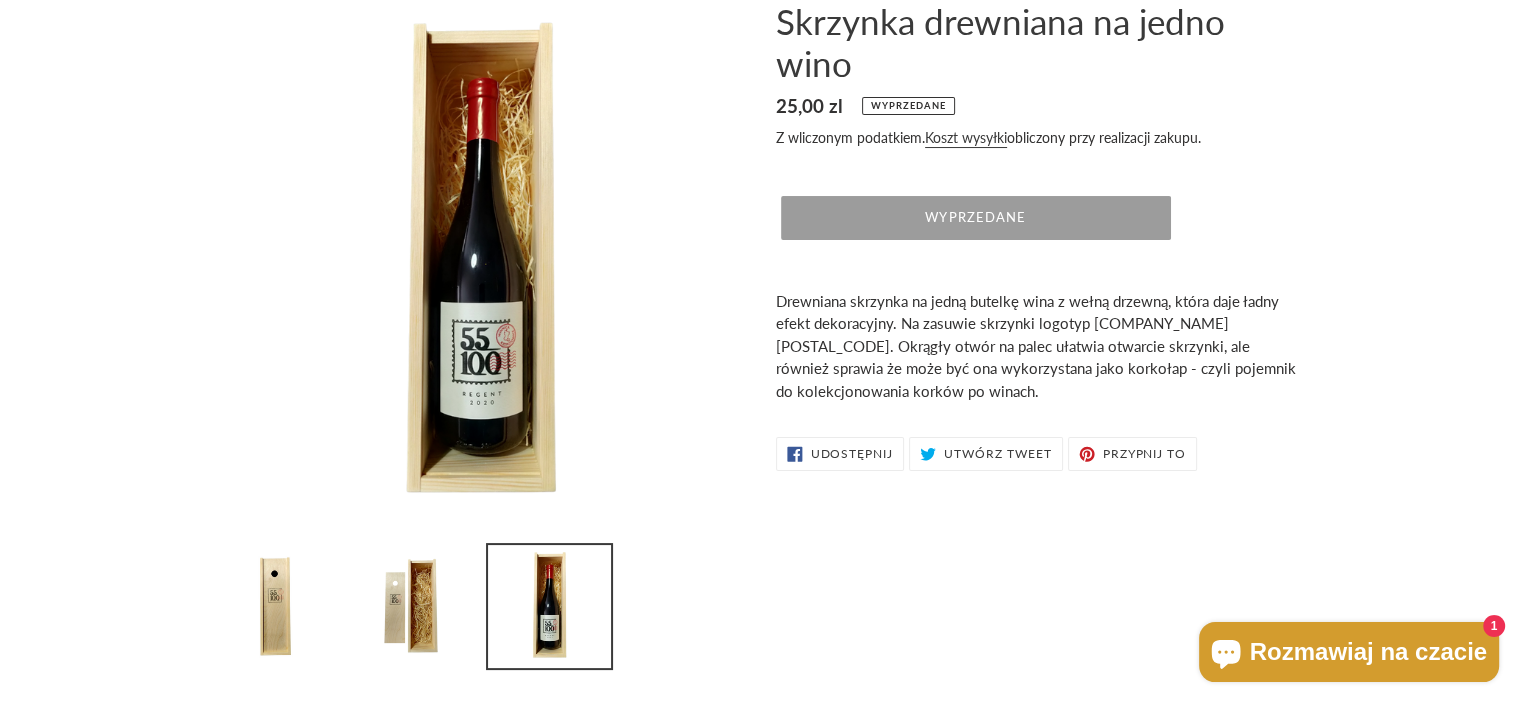 scroll, scrollTop: 126, scrollLeft: 0, axis: vertical 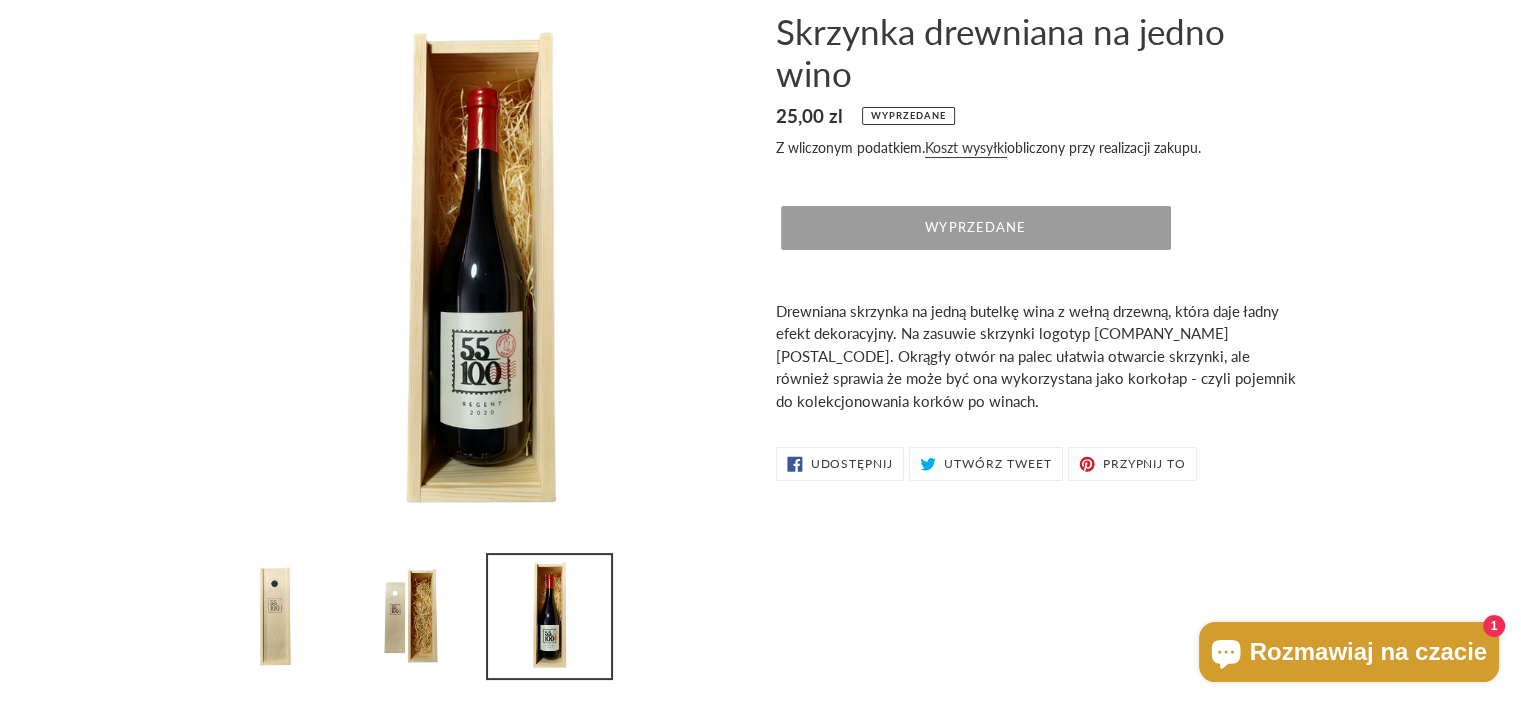 click at bounding box center [275, 616] 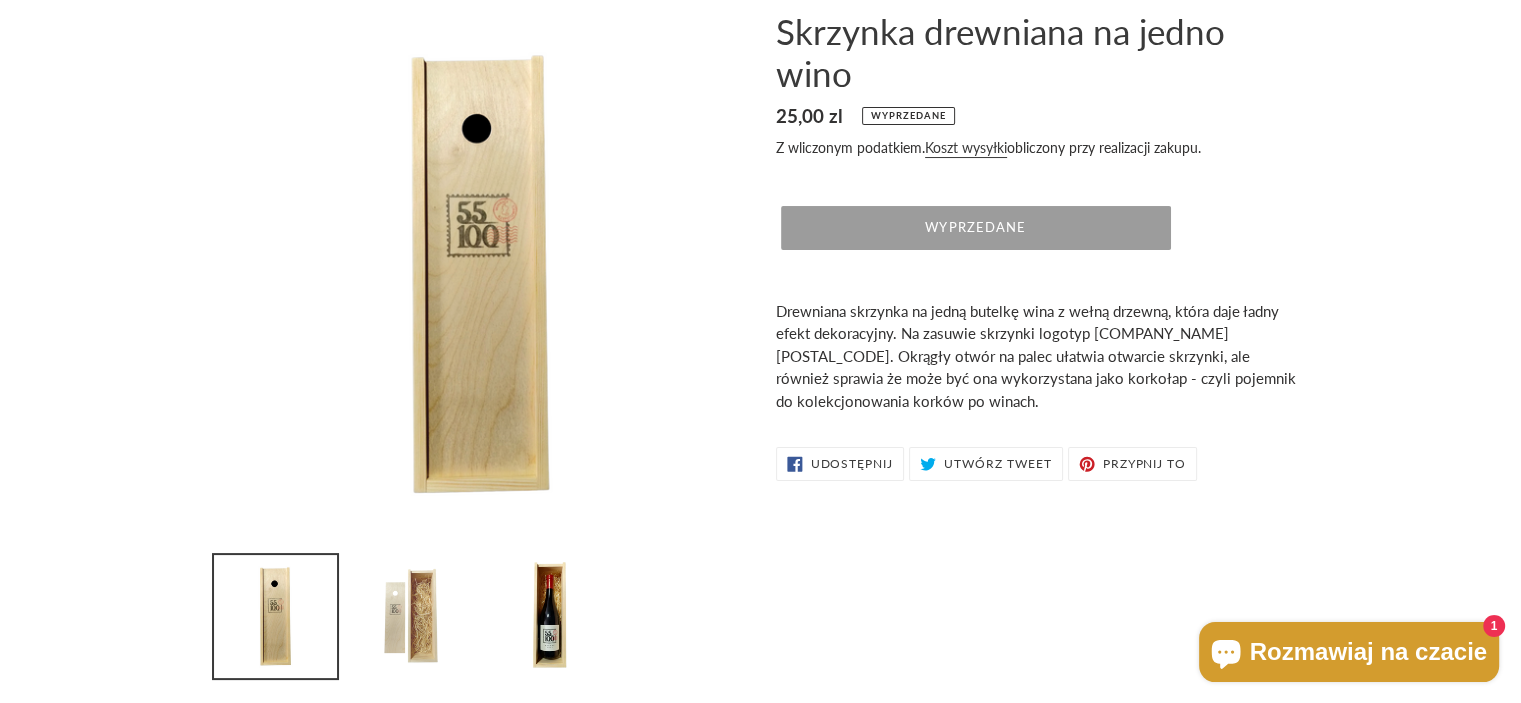 click at bounding box center [412, 616] 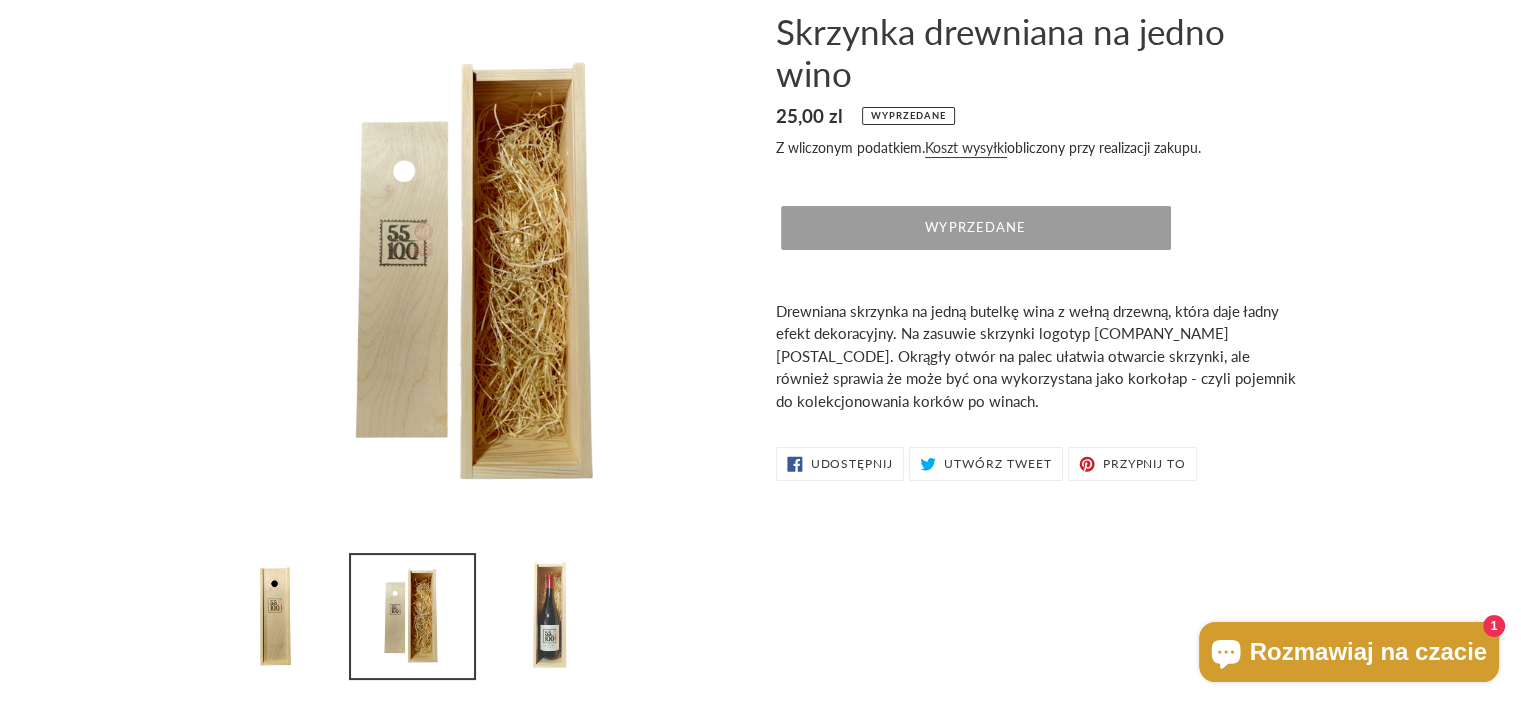 click at bounding box center (549, 616) 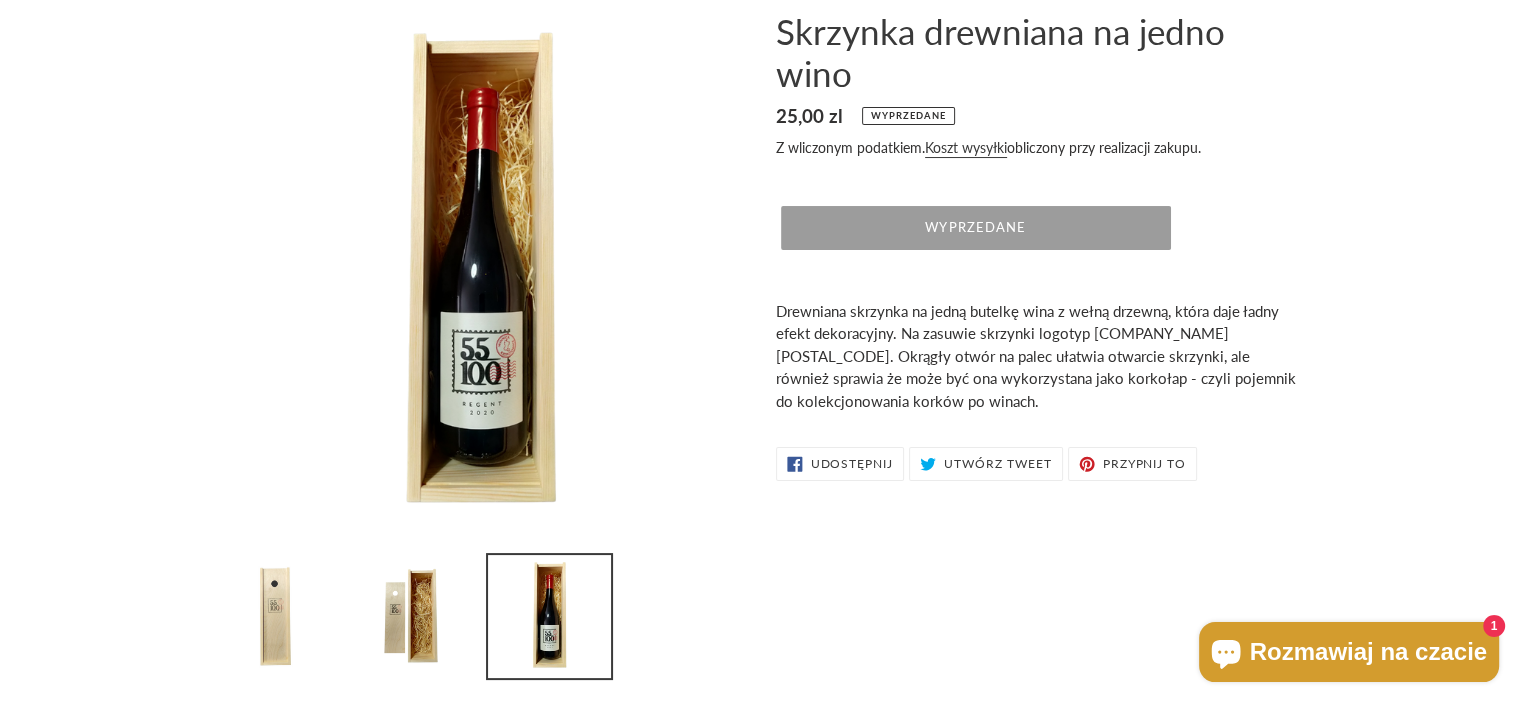 click at bounding box center [275, 616] 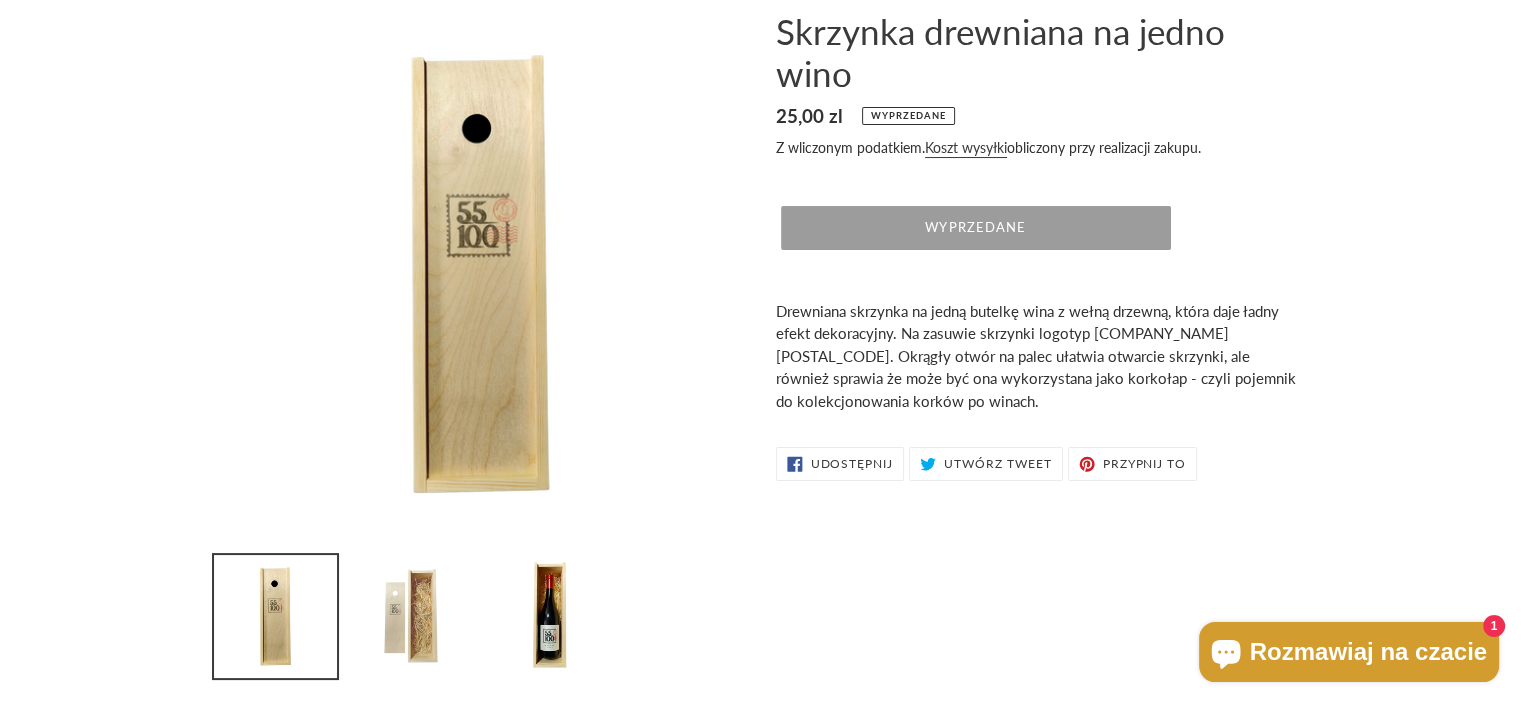 click at bounding box center (412, 616) 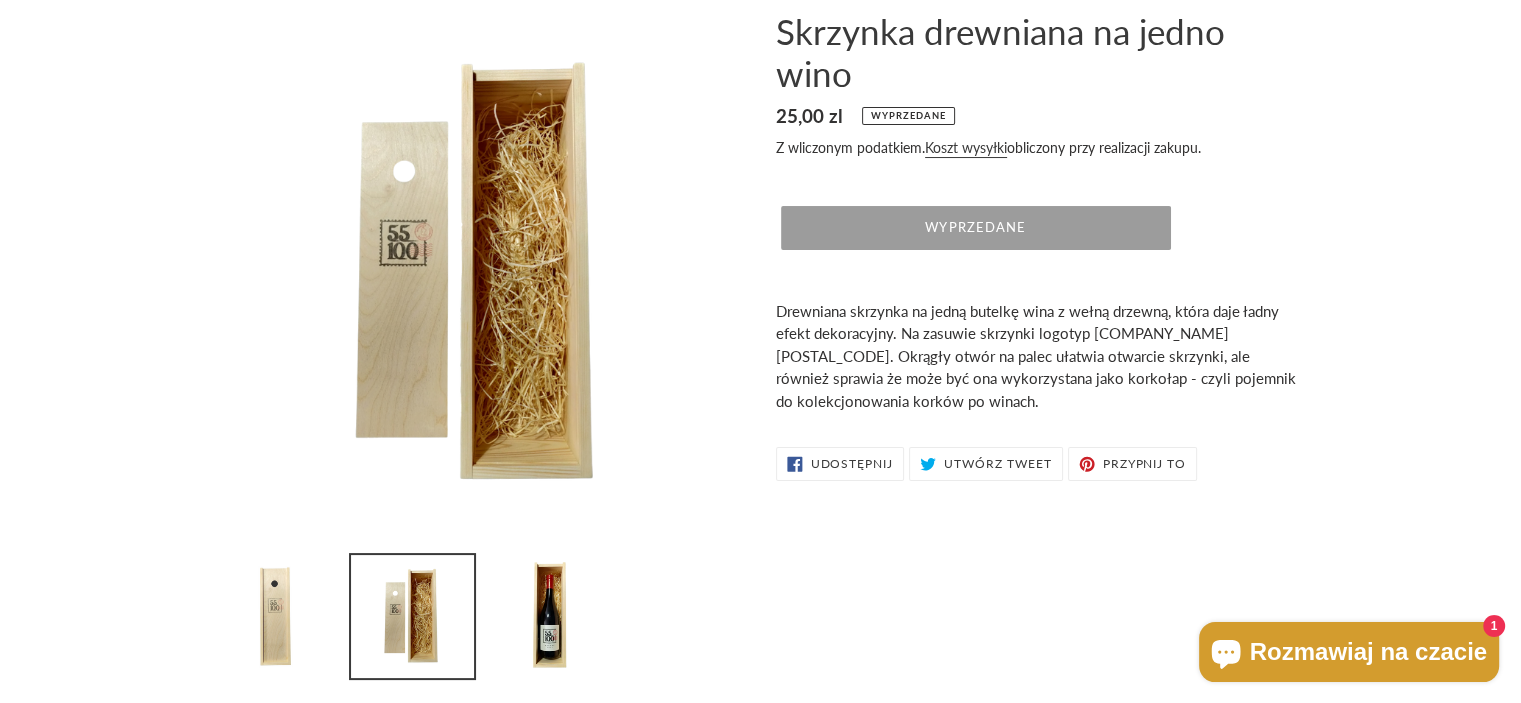 click at bounding box center (275, 616) 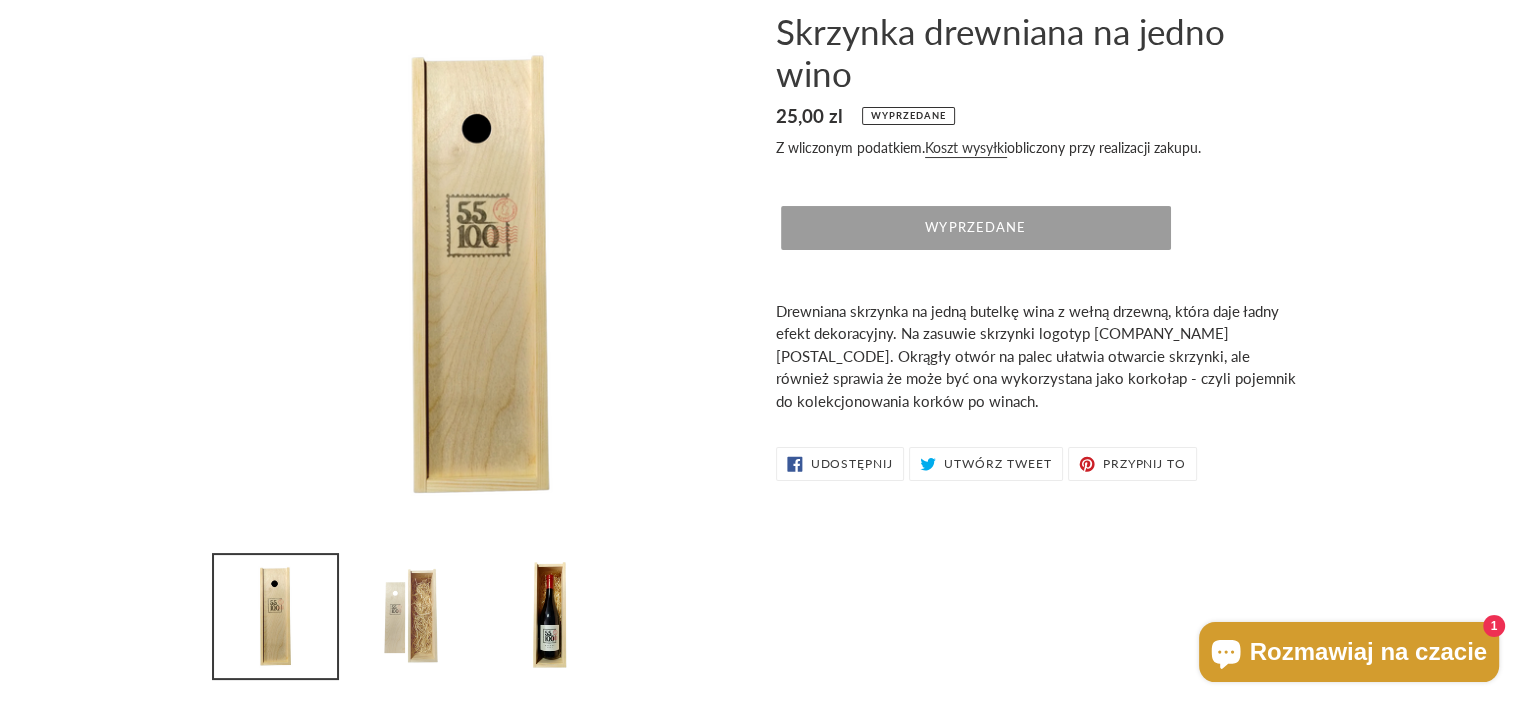 click at bounding box center [412, 616] 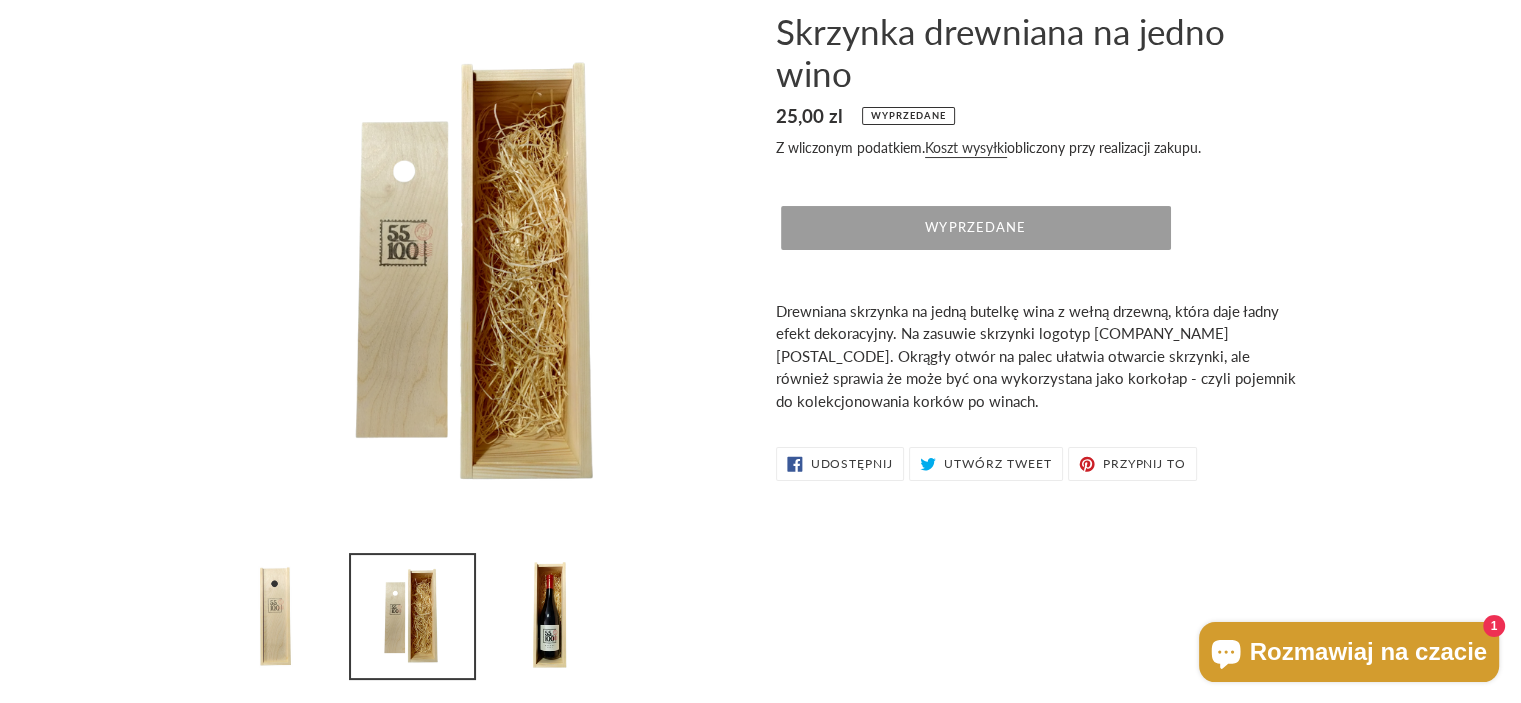 click at bounding box center (275, 616) 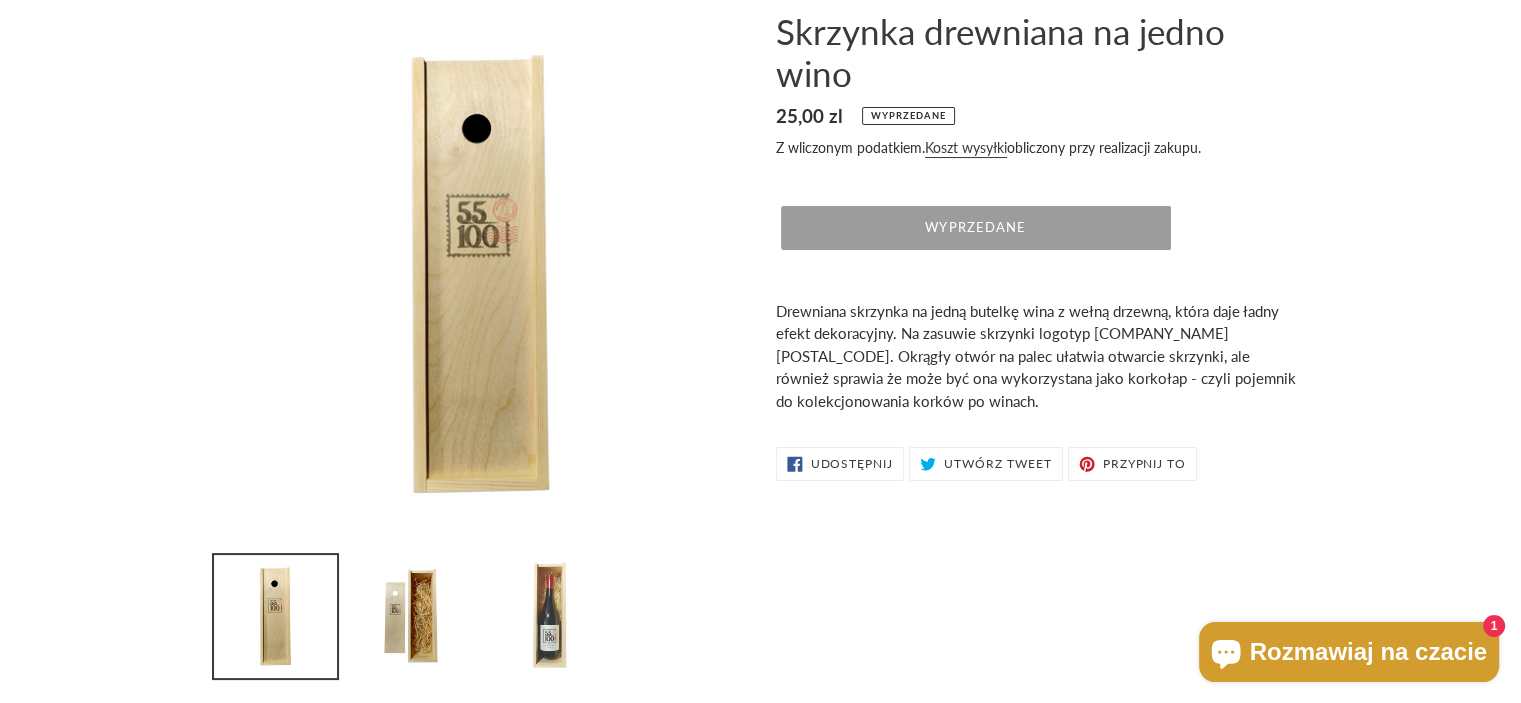 click at bounding box center (549, 616) 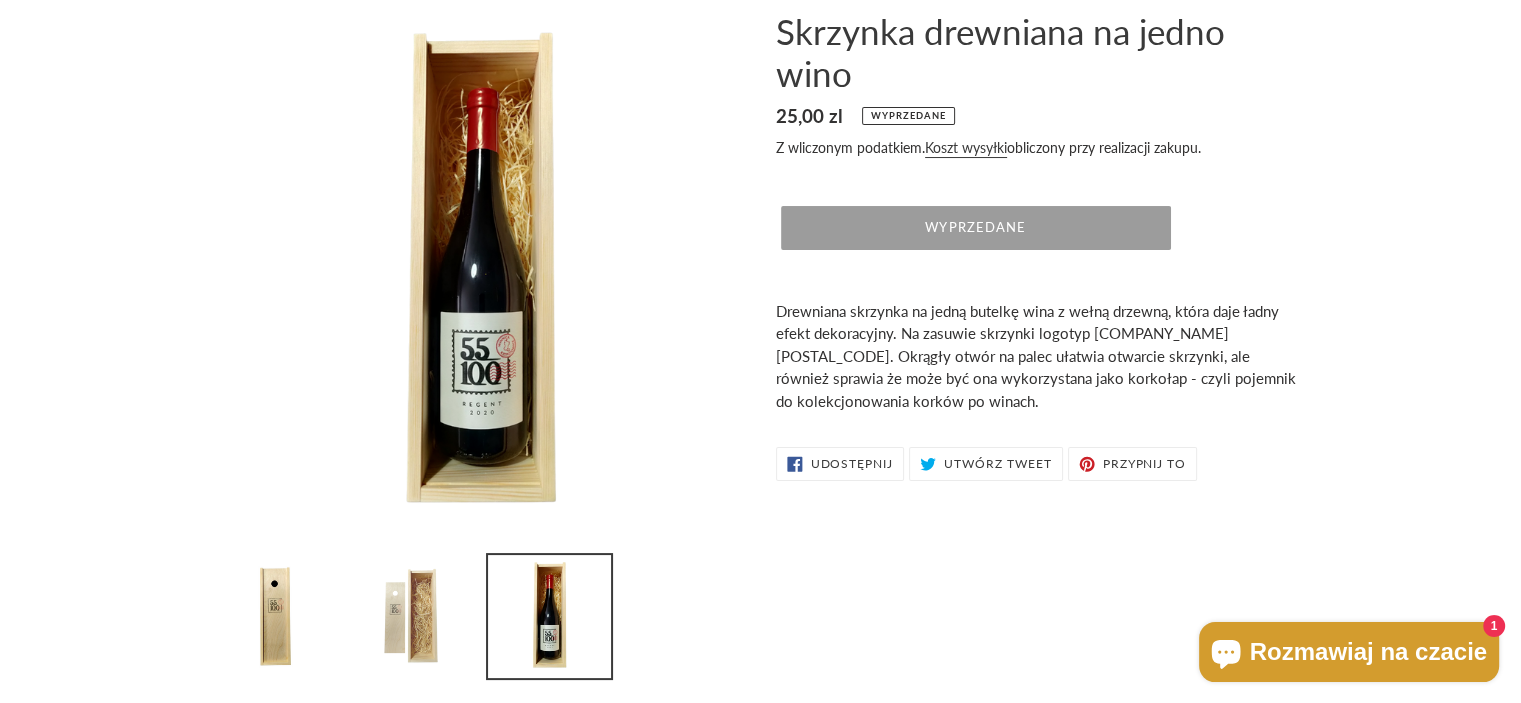 click at bounding box center (412, 616) 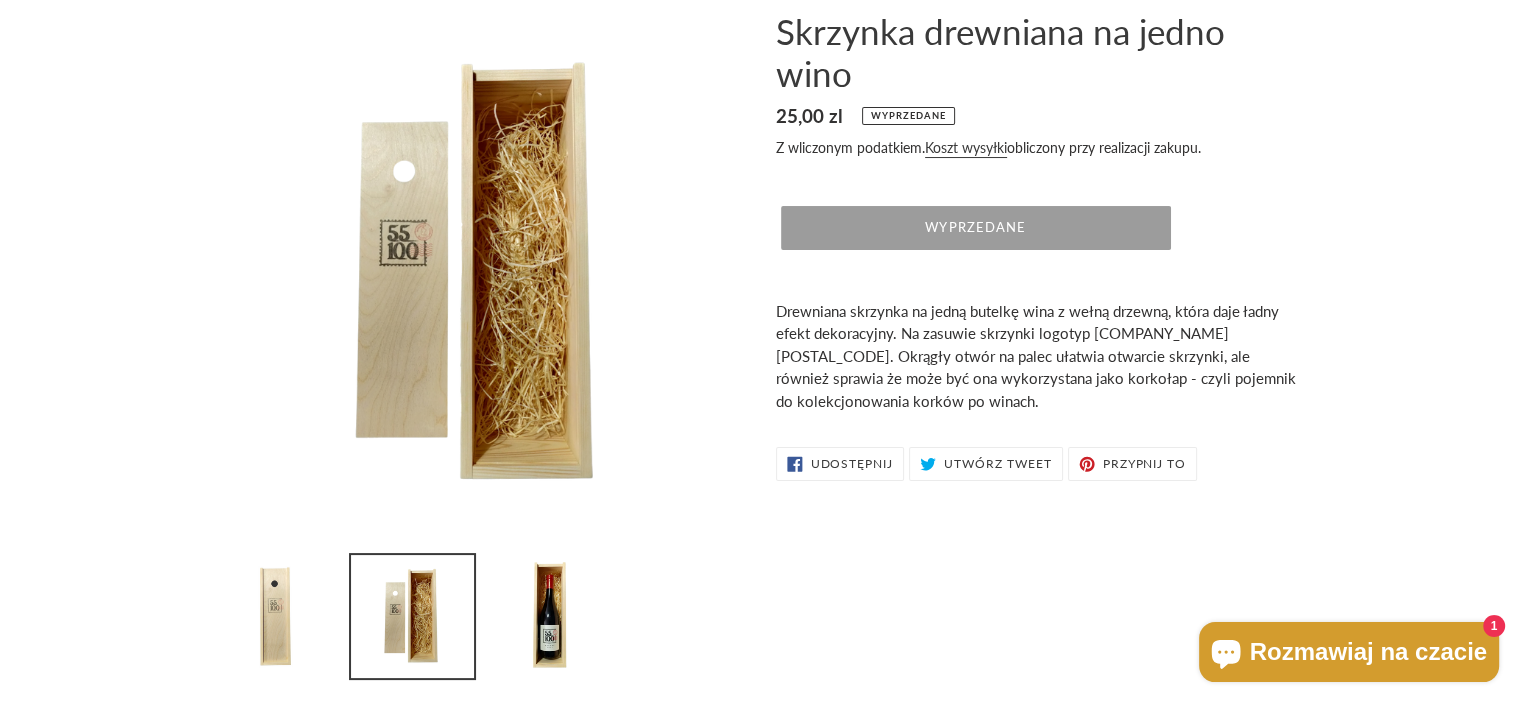click at bounding box center [275, 616] 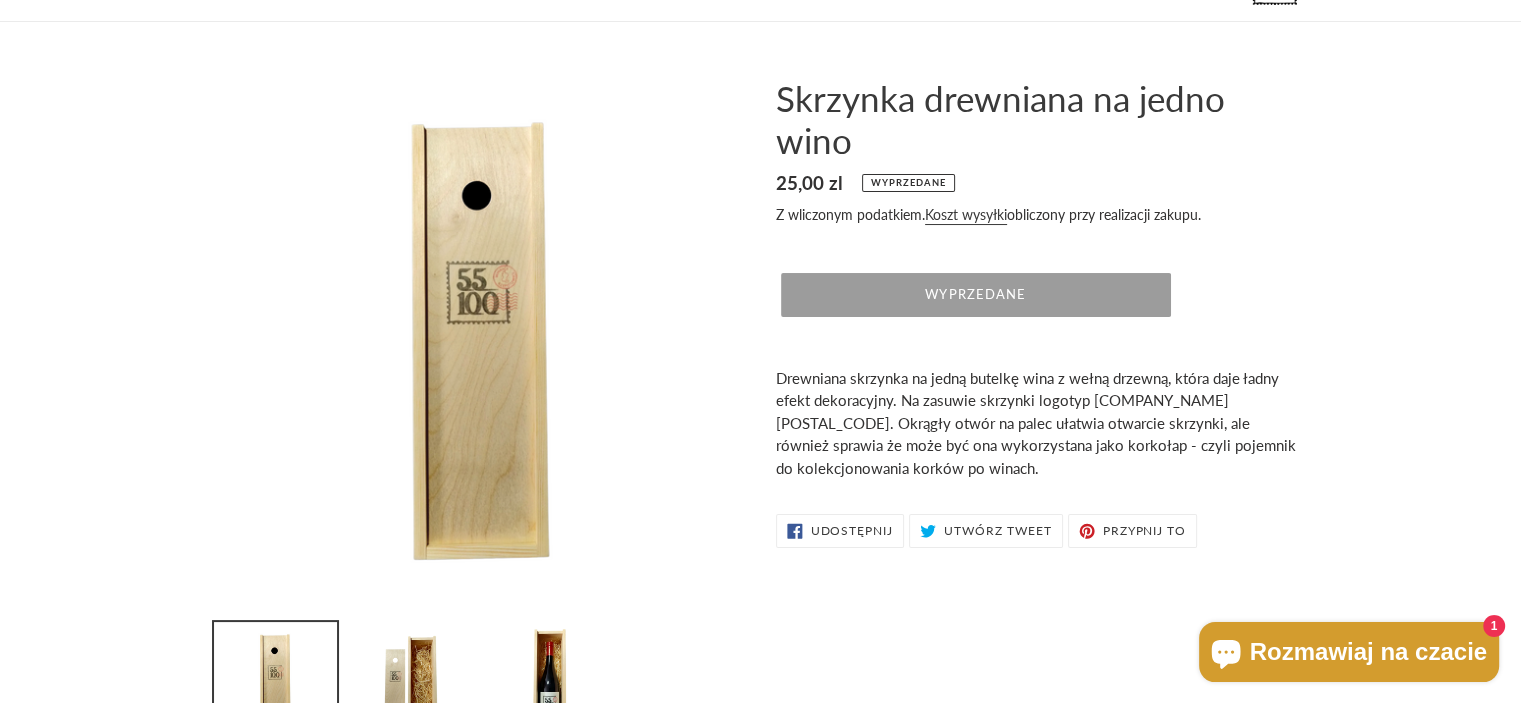 scroll, scrollTop: 0, scrollLeft: 0, axis: both 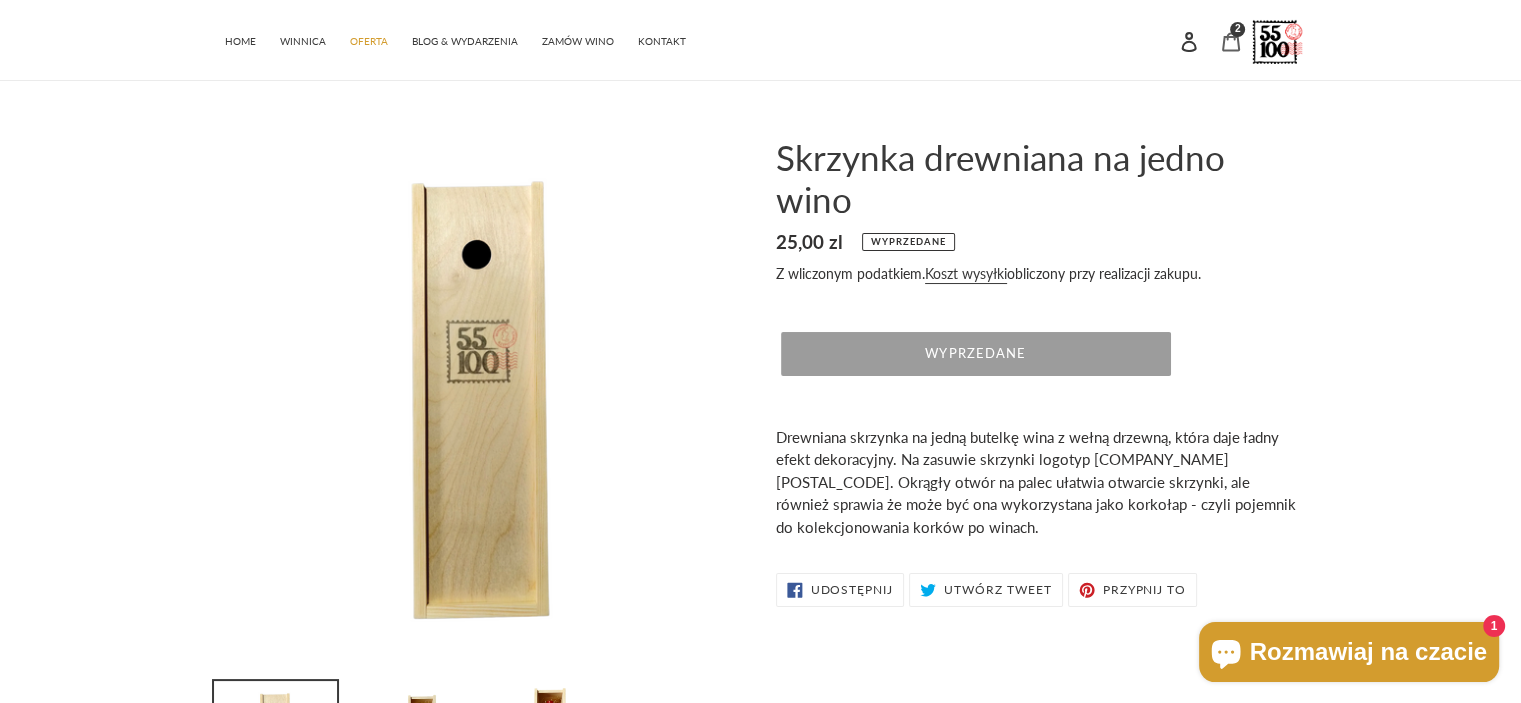 click on "2" at bounding box center [1238, 29] 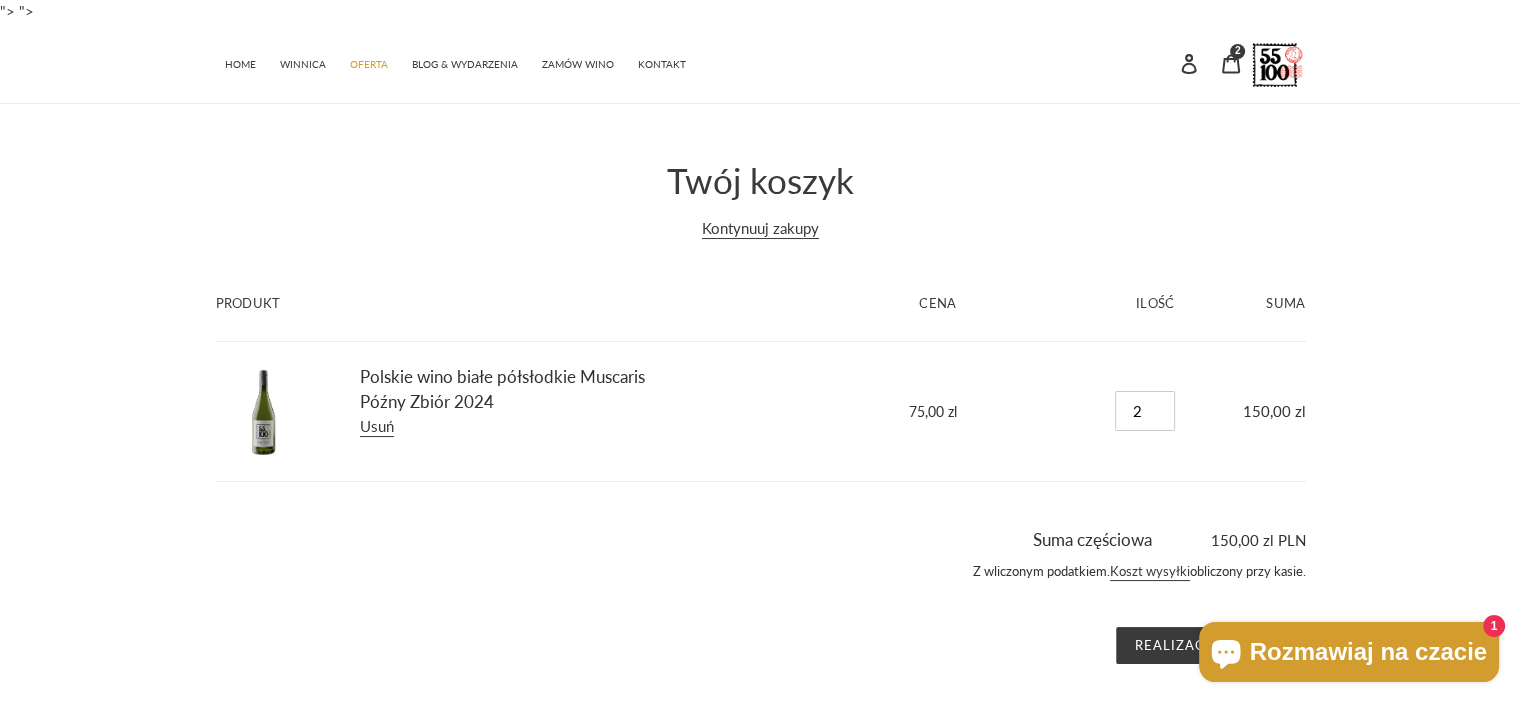 scroll, scrollTop: 10, scrollLeft: 0, axis: vertical 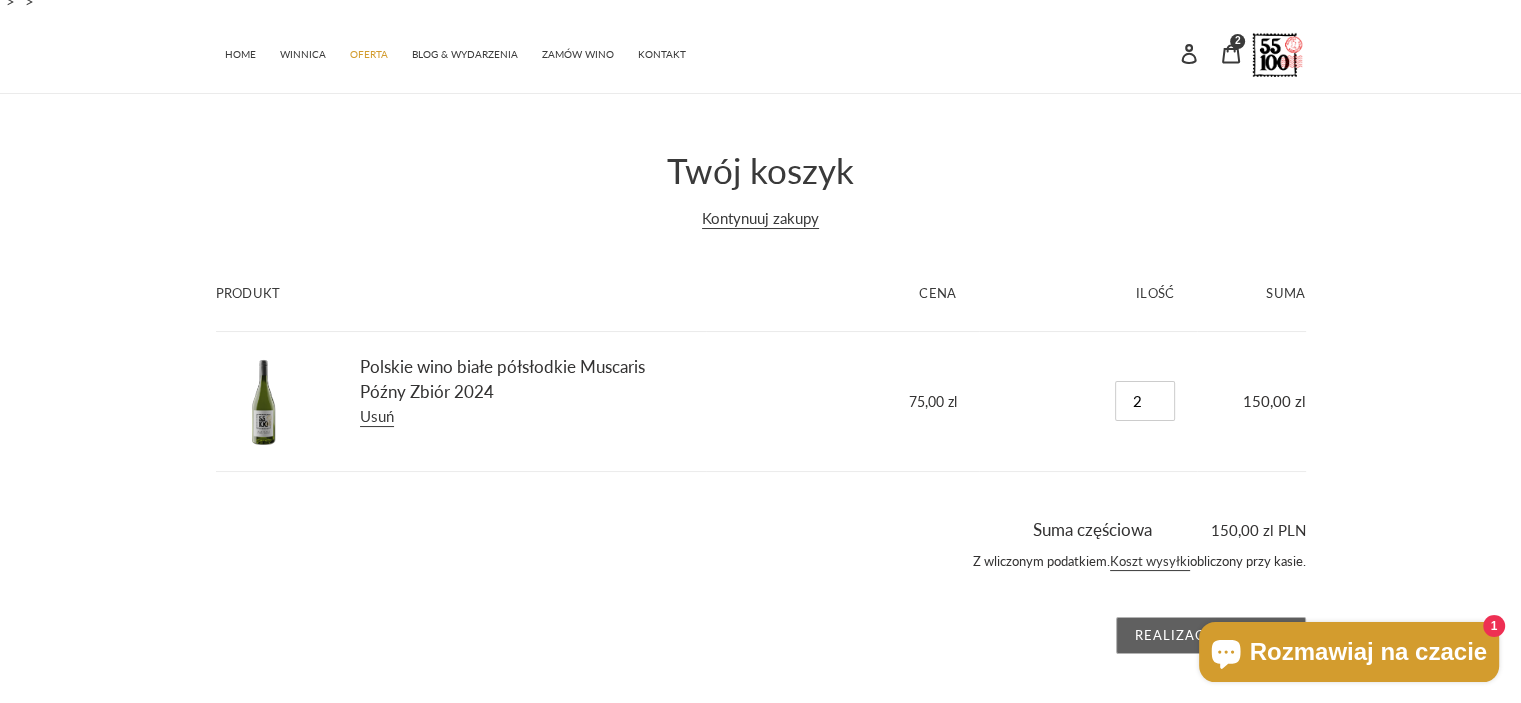 click on "Realizacja zakupu" at bounding box center (1211, 636) 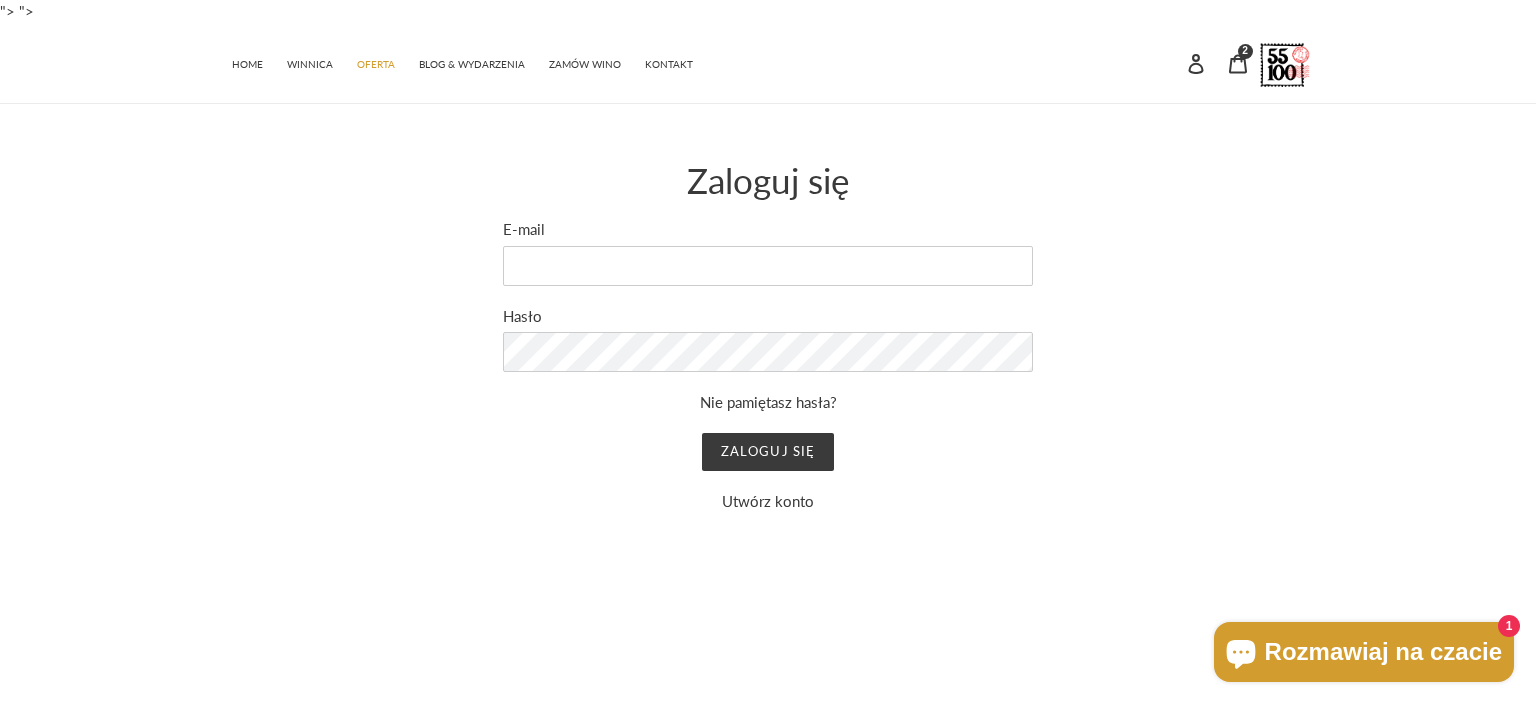 scroll, scrollTop: 0, scrollLeft: 0, axis: both 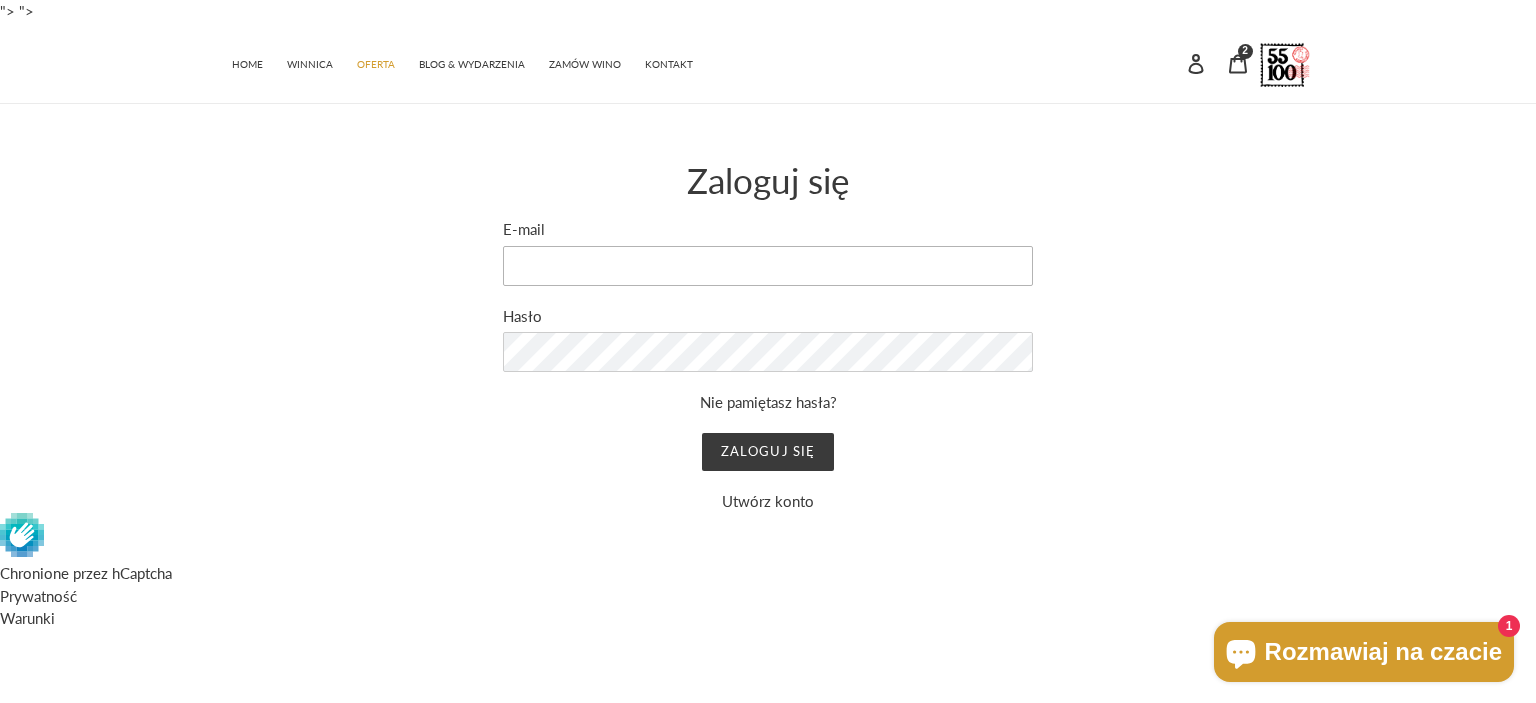 click on "E-mail" at bounding box center [768, 266] 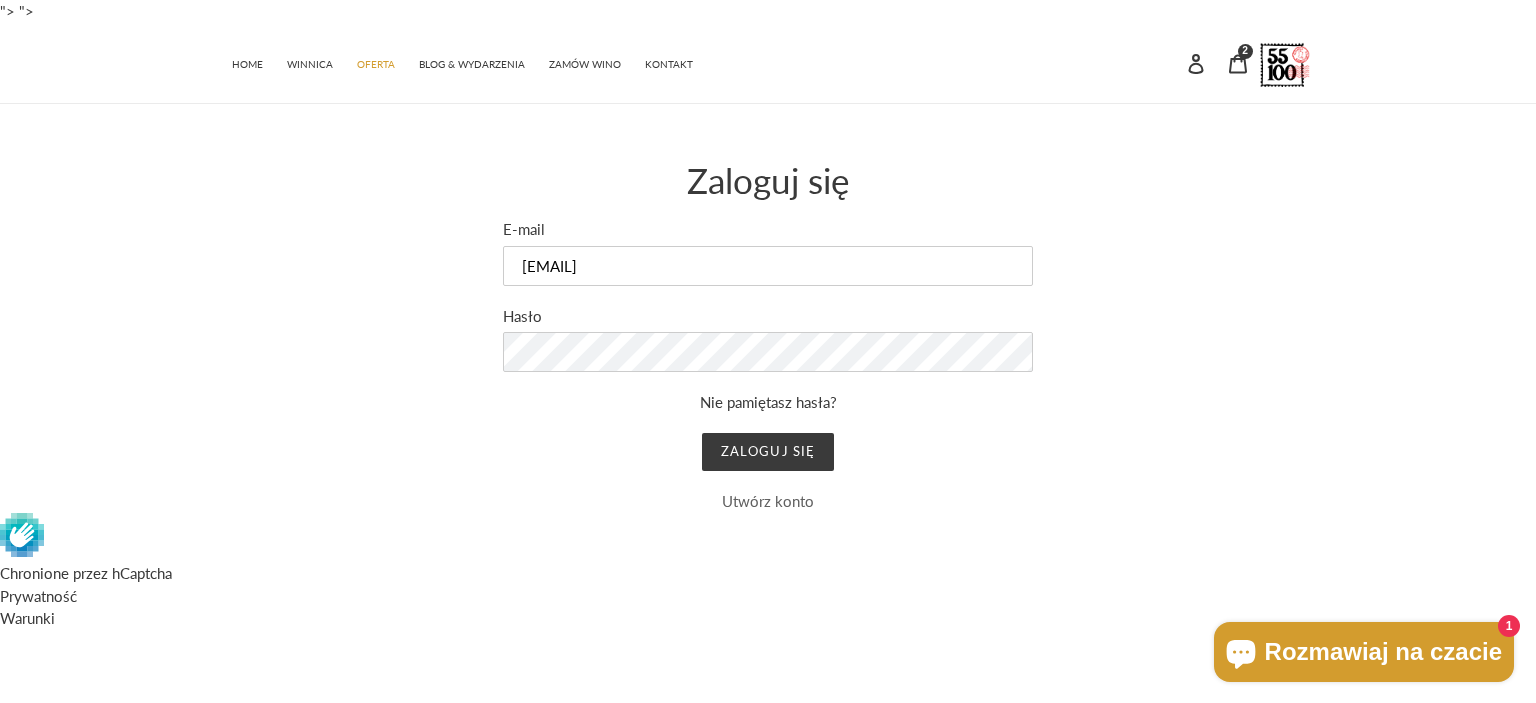 click on "Utwórz konto" at bounding box center (768, 501) 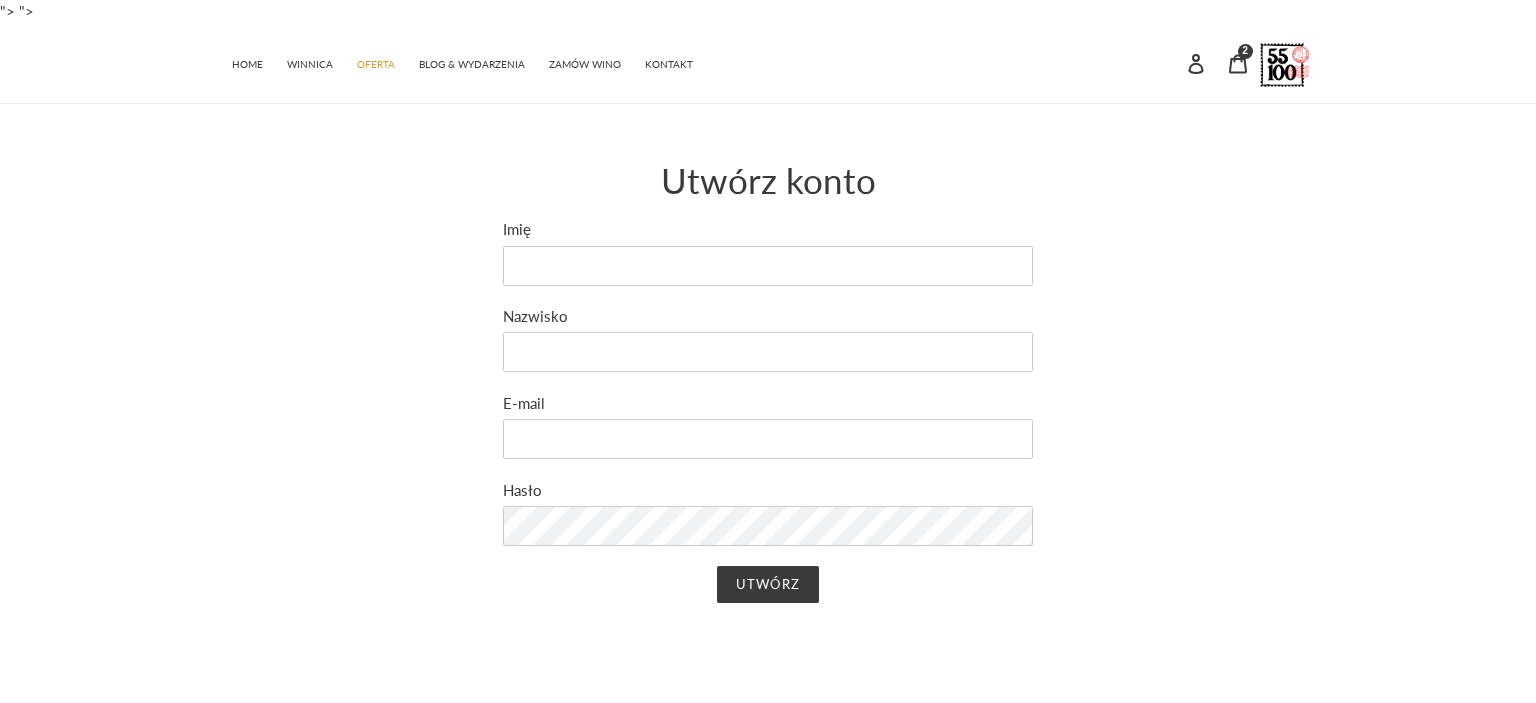 scroll, scrollTop: 0, scrollLeft: 0, axis: both 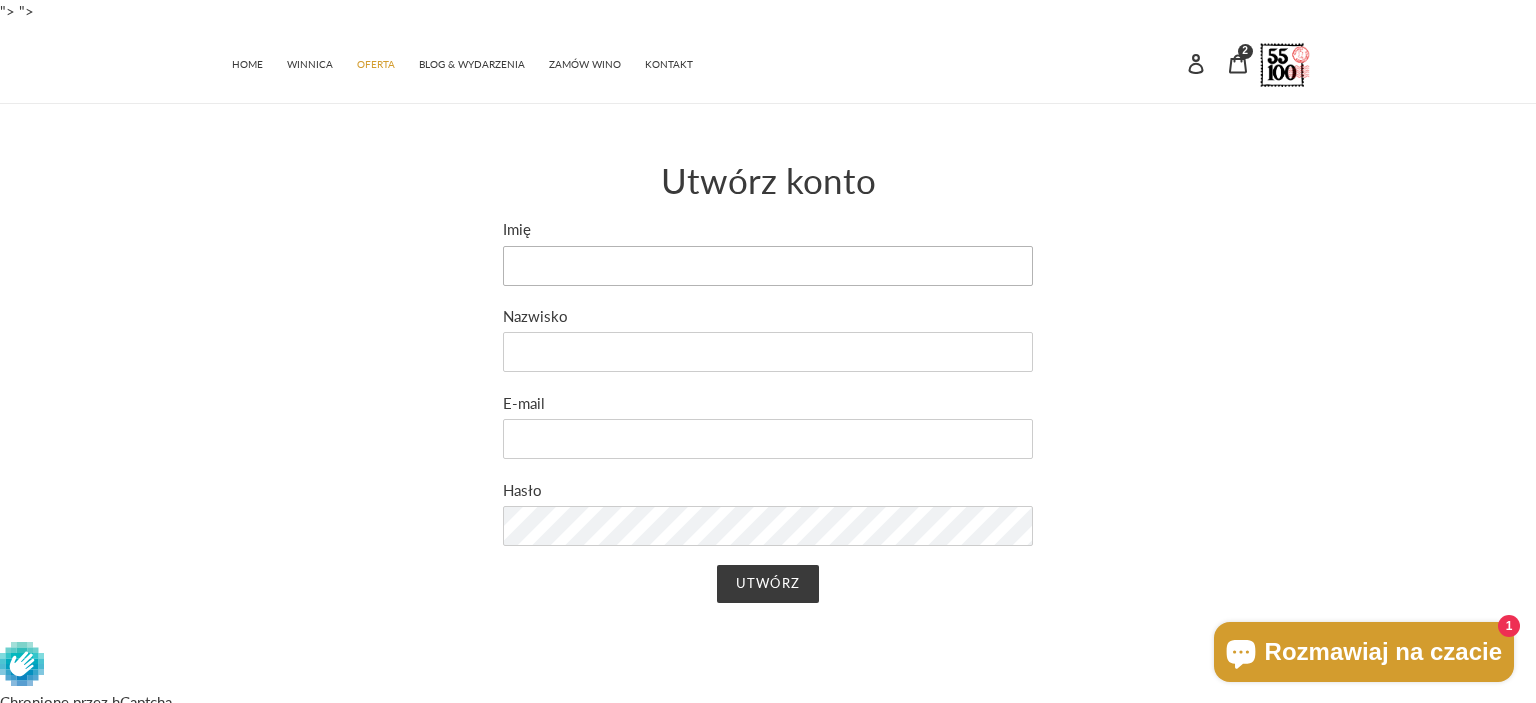 click on "Imię" at bounding box center [768, 266] 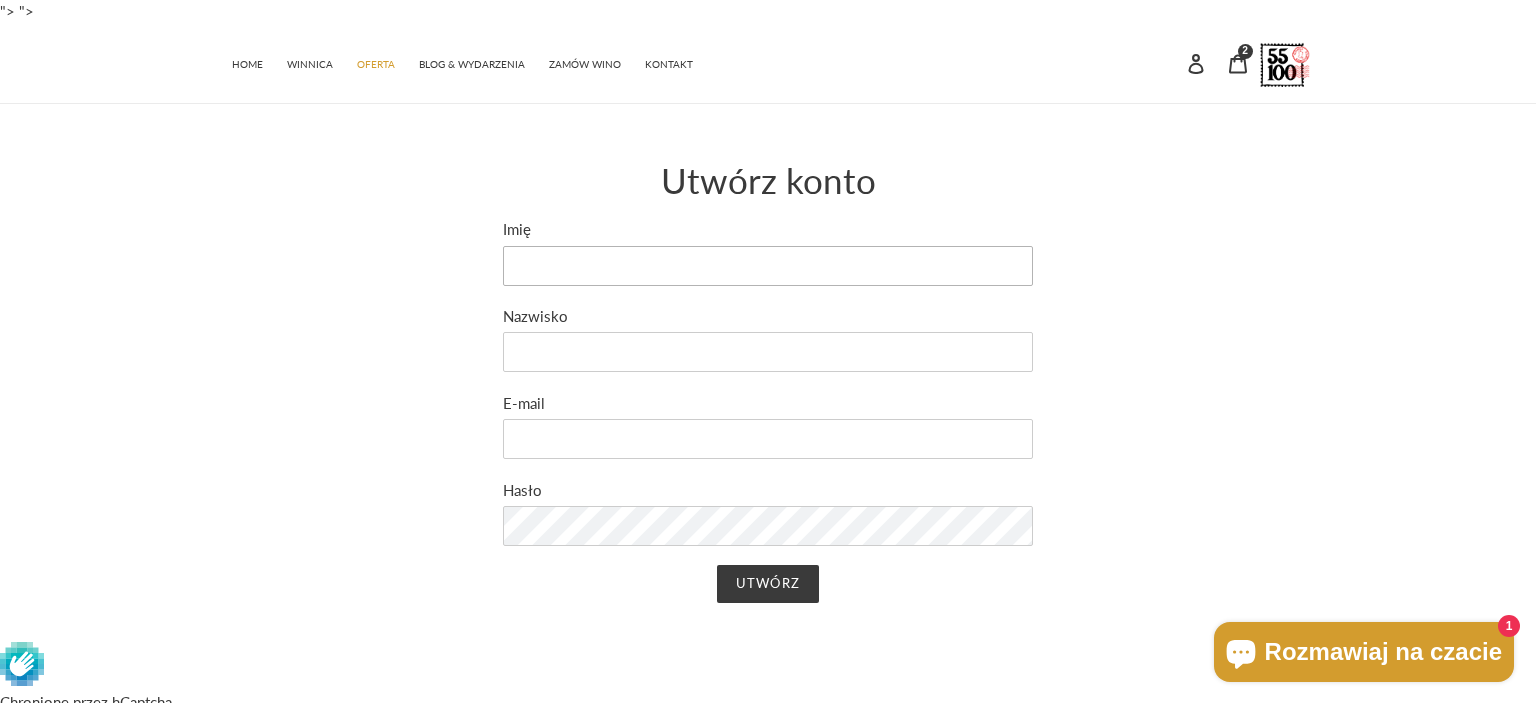 drag, startPoint x: 727, startPoint y: 281, endPoint x: 690, endPoint y: 315, distance: 50.24938 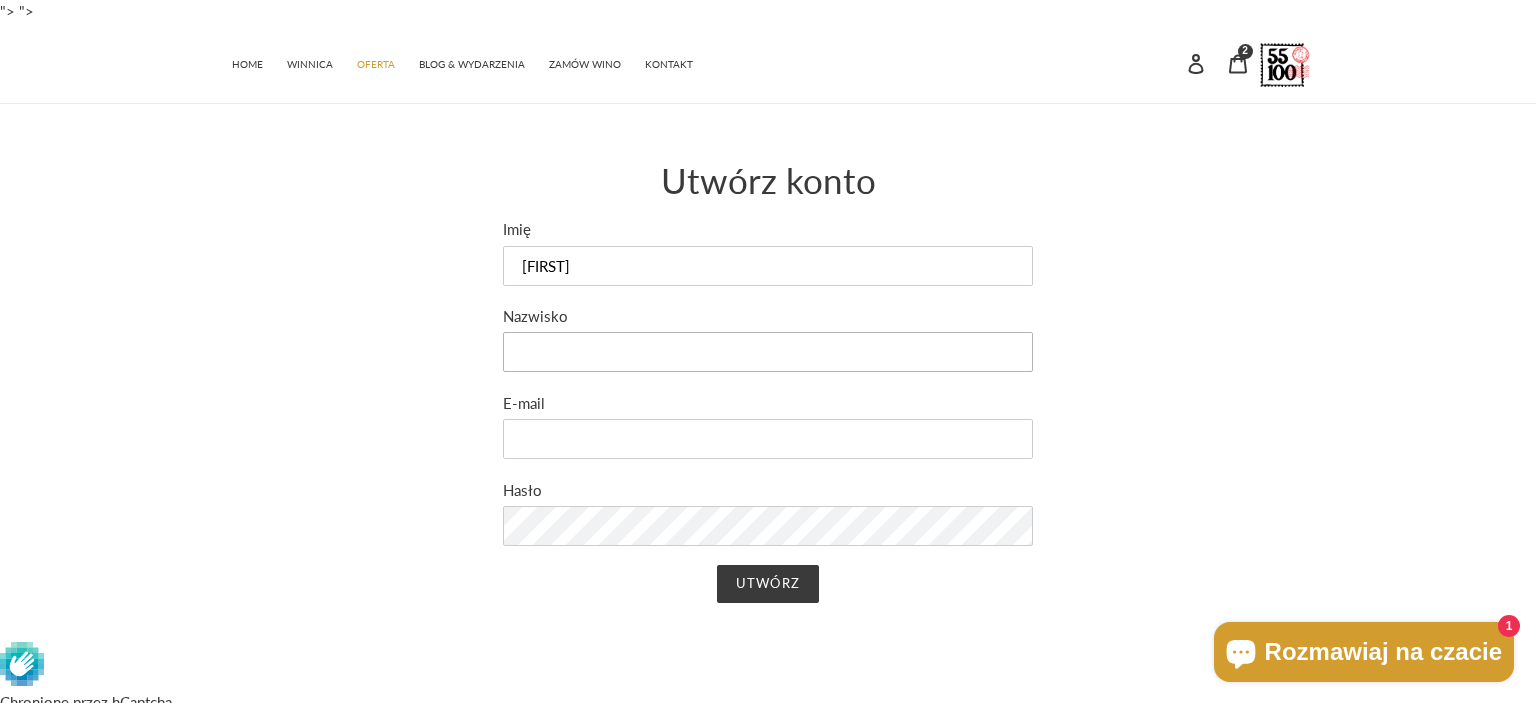 type on "[LAST]" 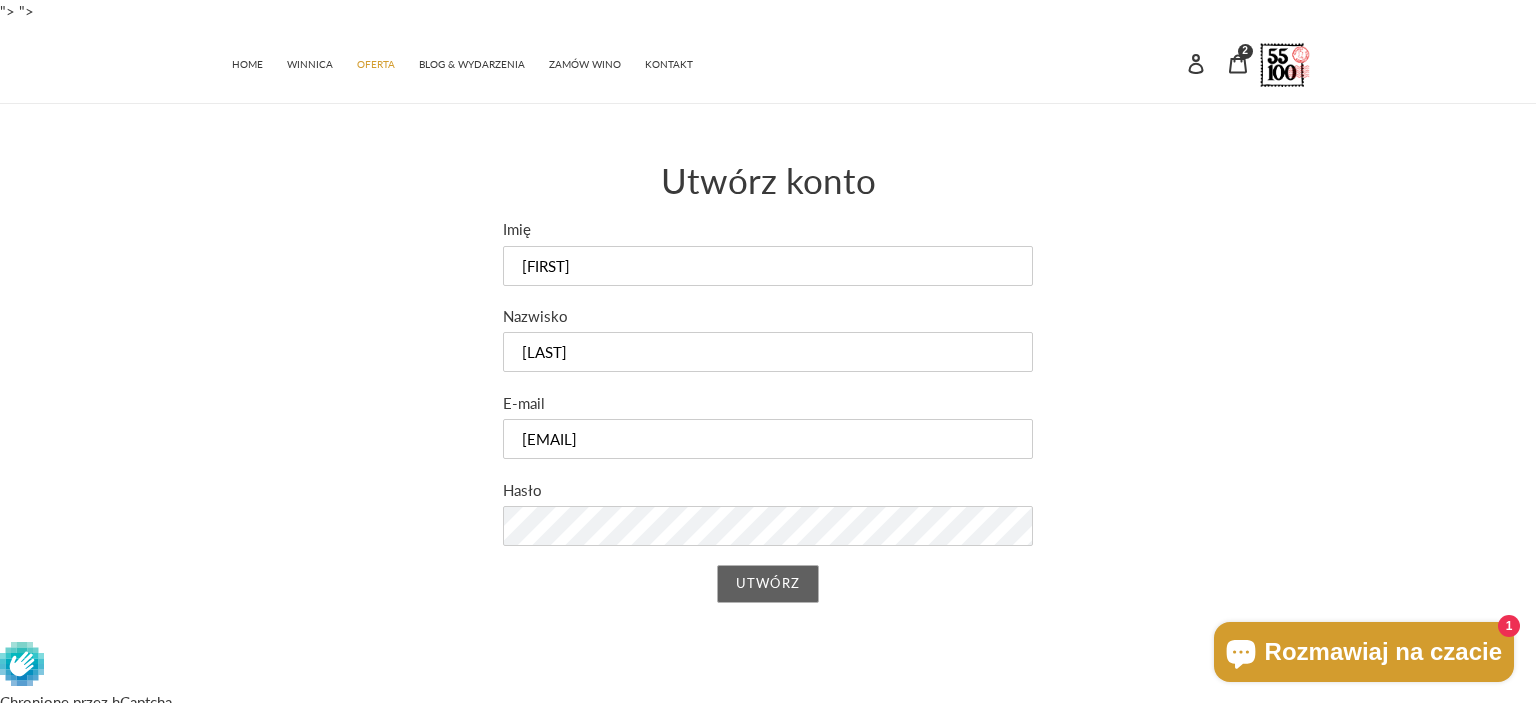 click on "Utwórz" at bounding box center (767, 584) 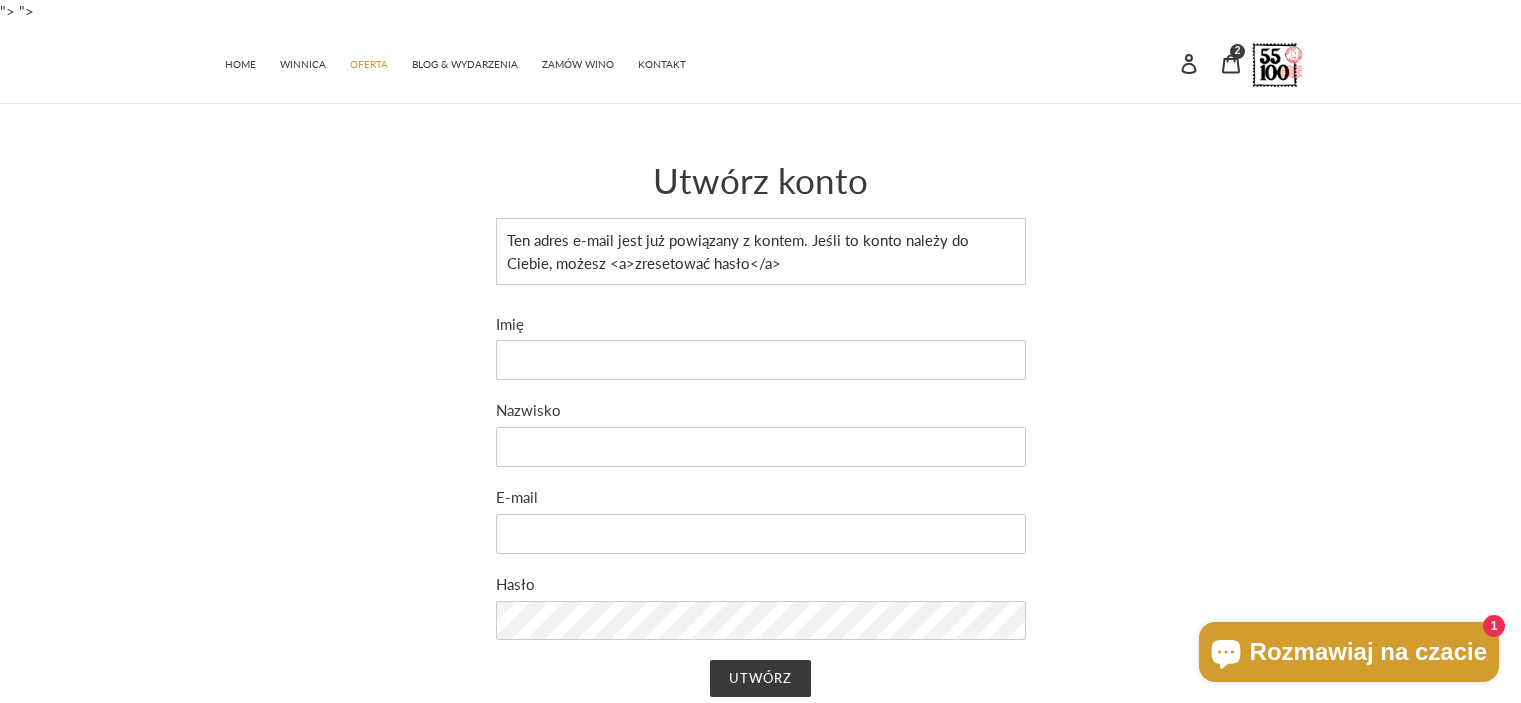 scroll, scrollTop: 0, scrollLeft: 0, axis: both 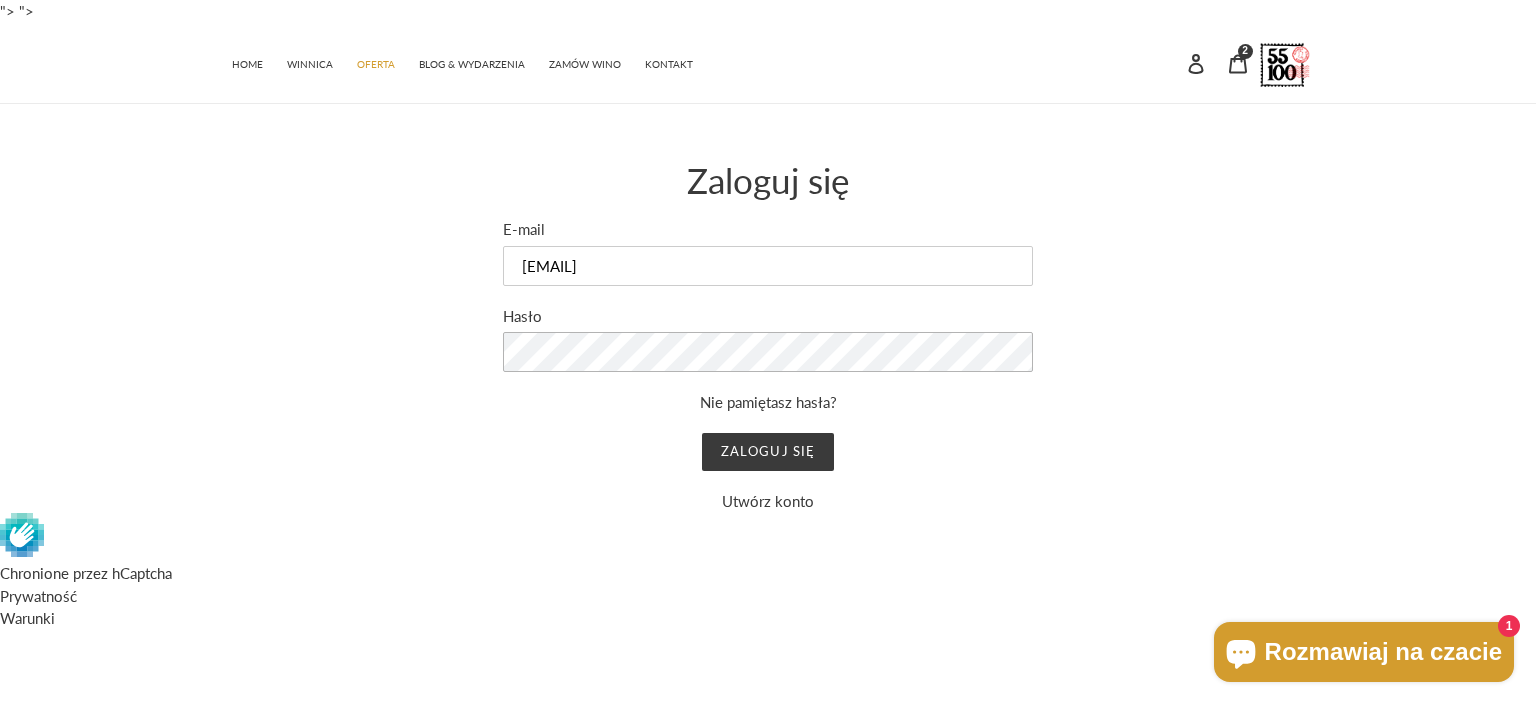 click on "Zaloguj się" at bounding box center [767, 452] 